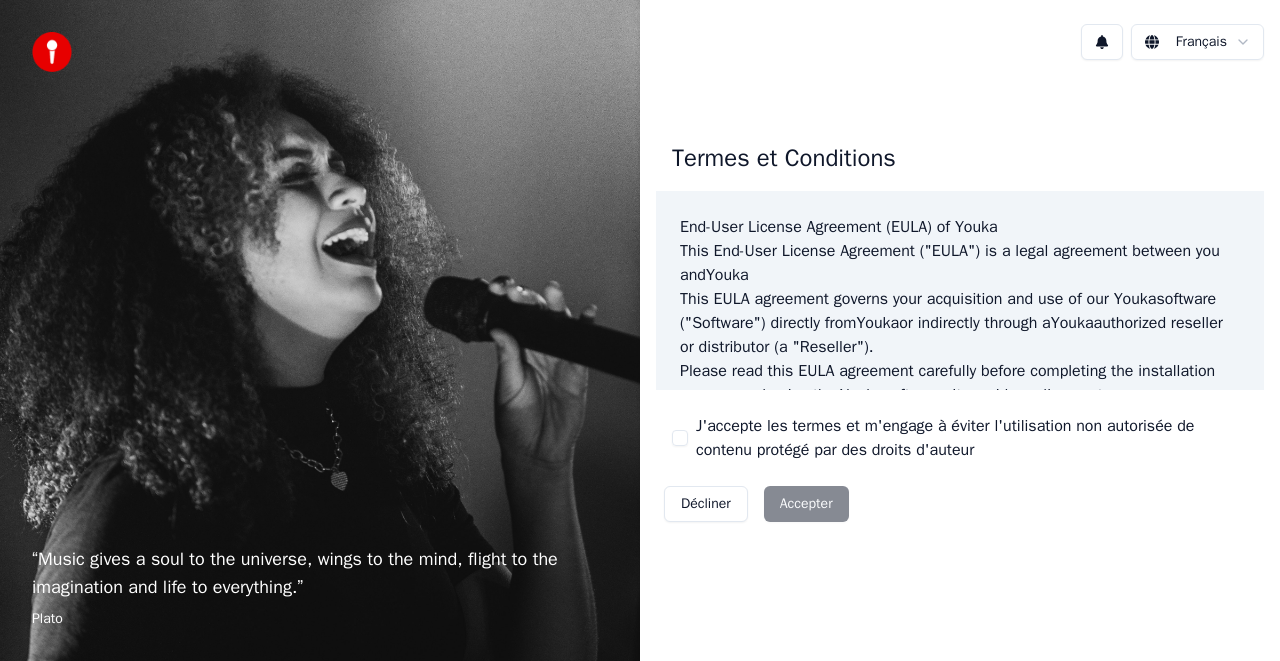 scroll, scrollTop: 0, scrollLeft: 0, axis: both 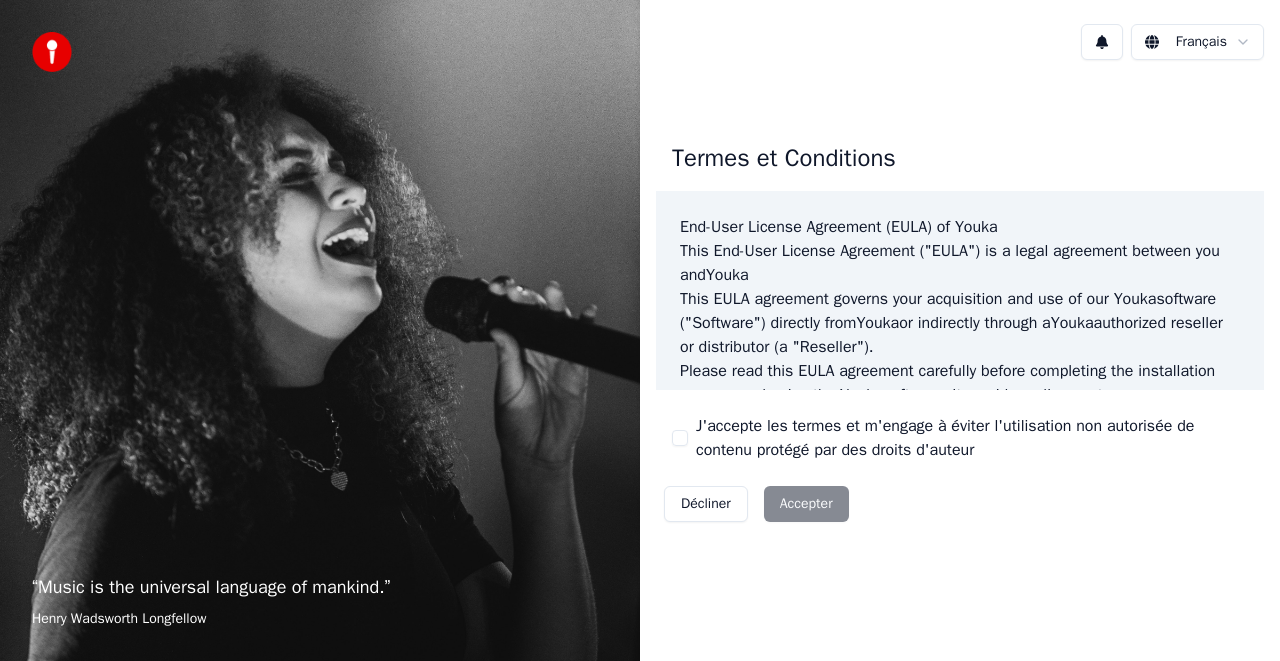 click on "Décliner Accepter" at bounding box center [756, 504] 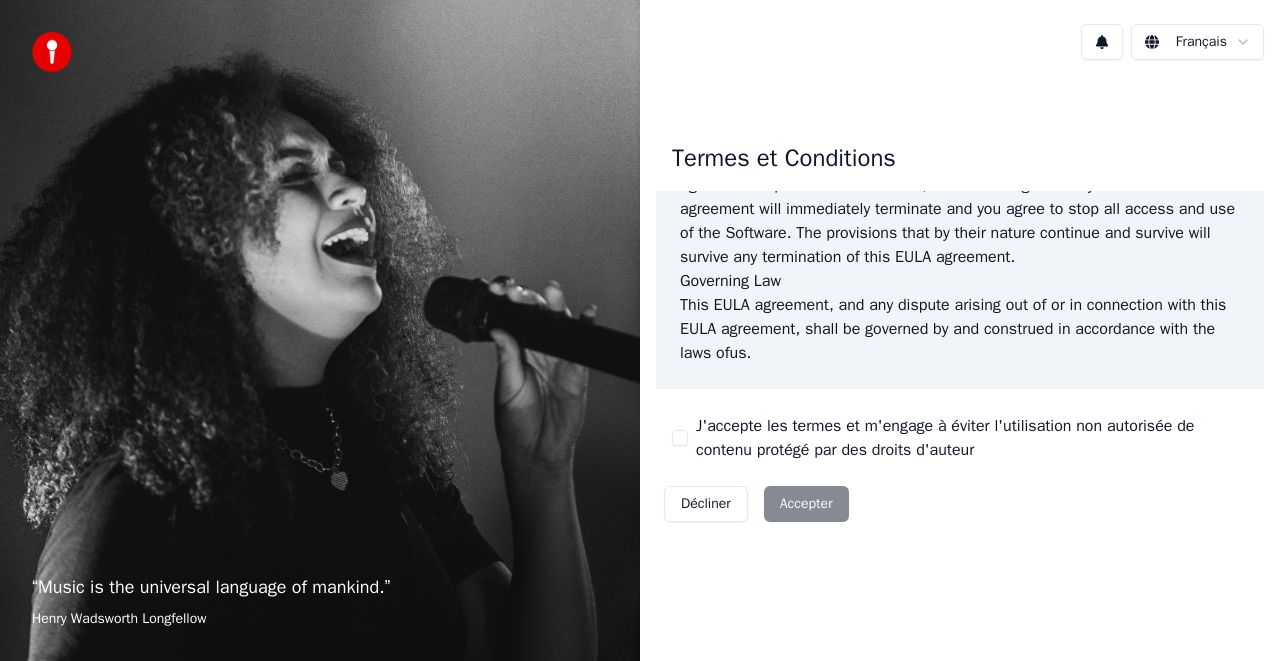 scroll, scrollTop: 1457, scrollLeft: 0, axis: vertical 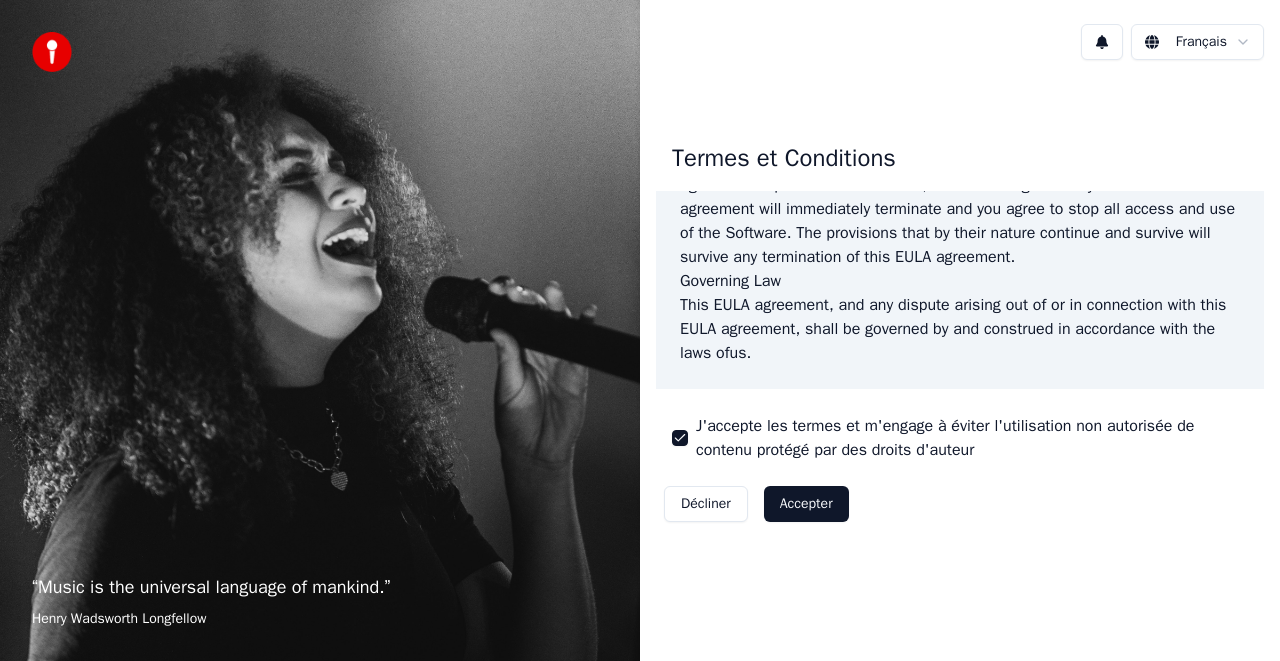click on "Accepter" at bounding box center [806, 504] 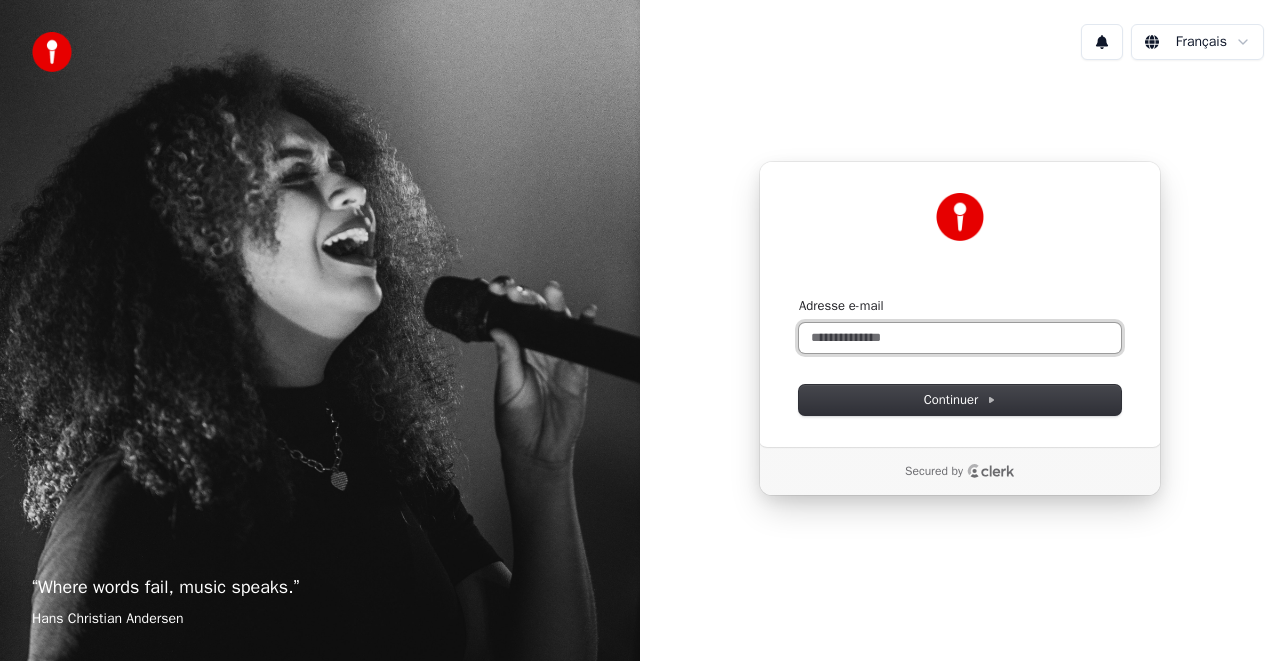 click on "Adresse e-mail" at bounding box center (960, 338) 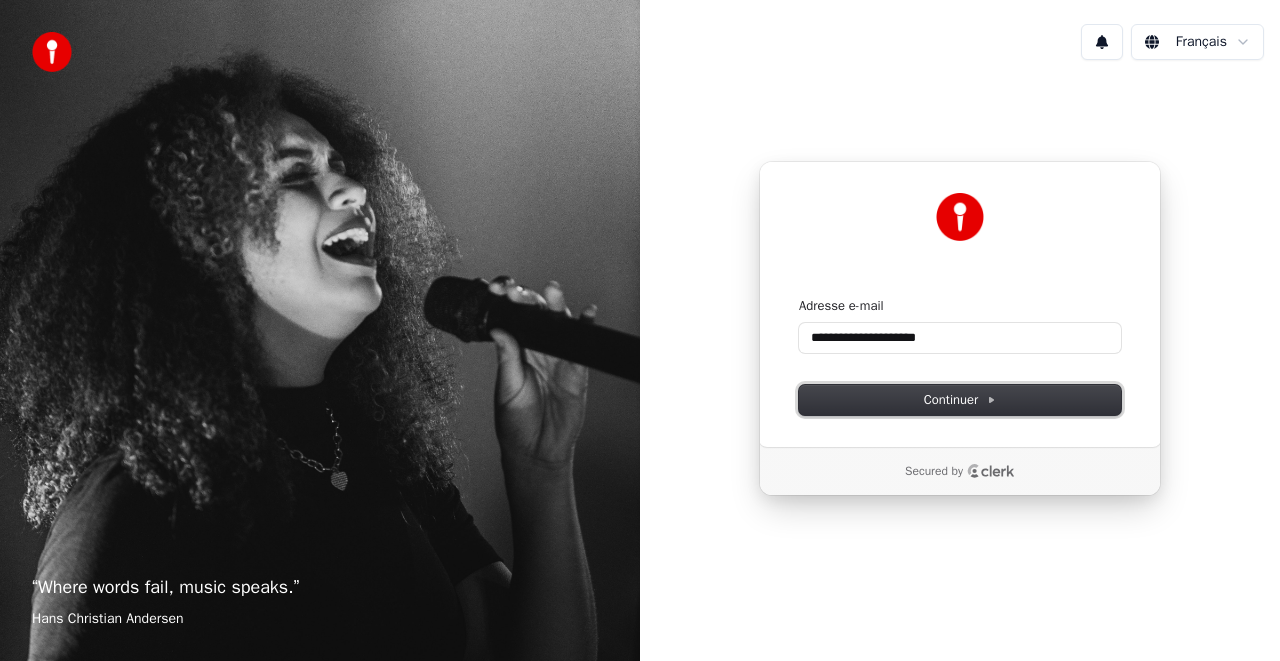 click on "Continuer" at bounding box center (960, 400) 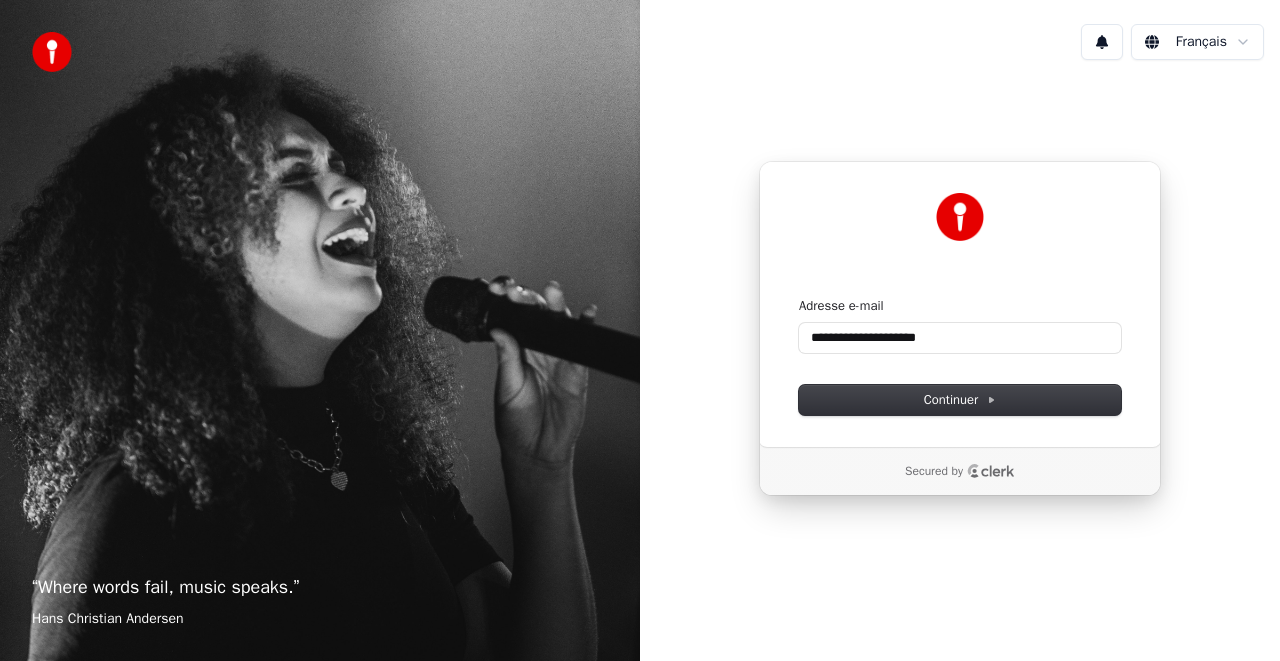 type on "**********" 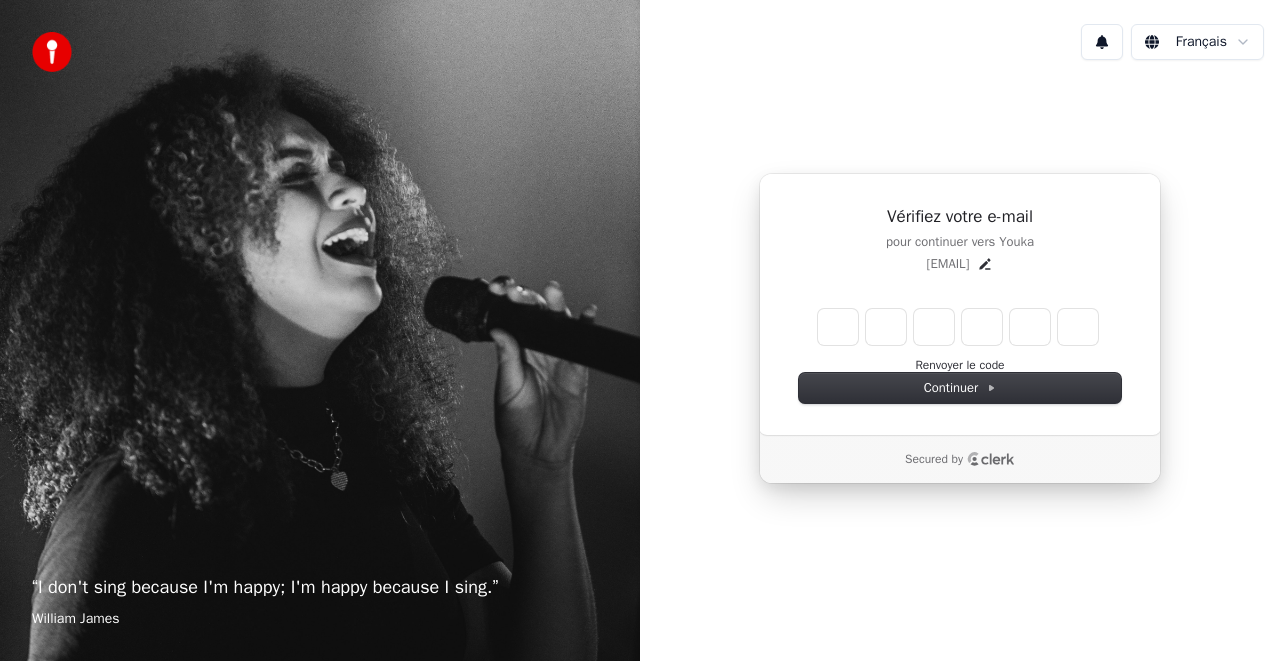 type on "*" 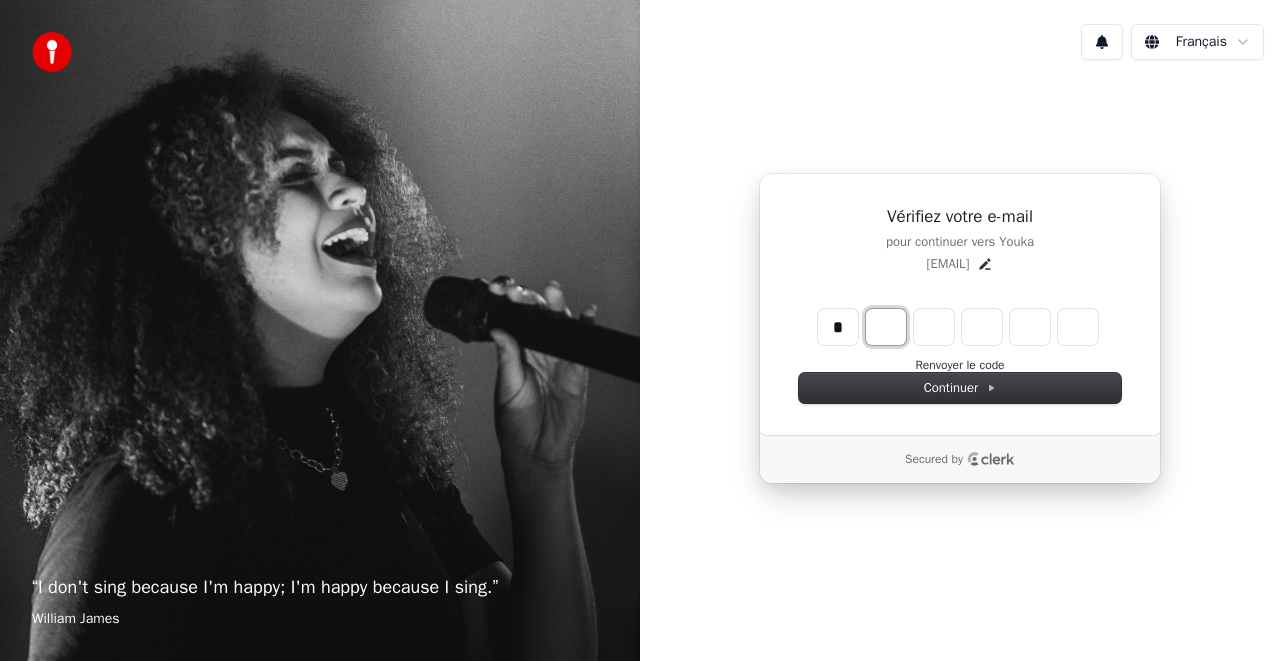 type on "*" 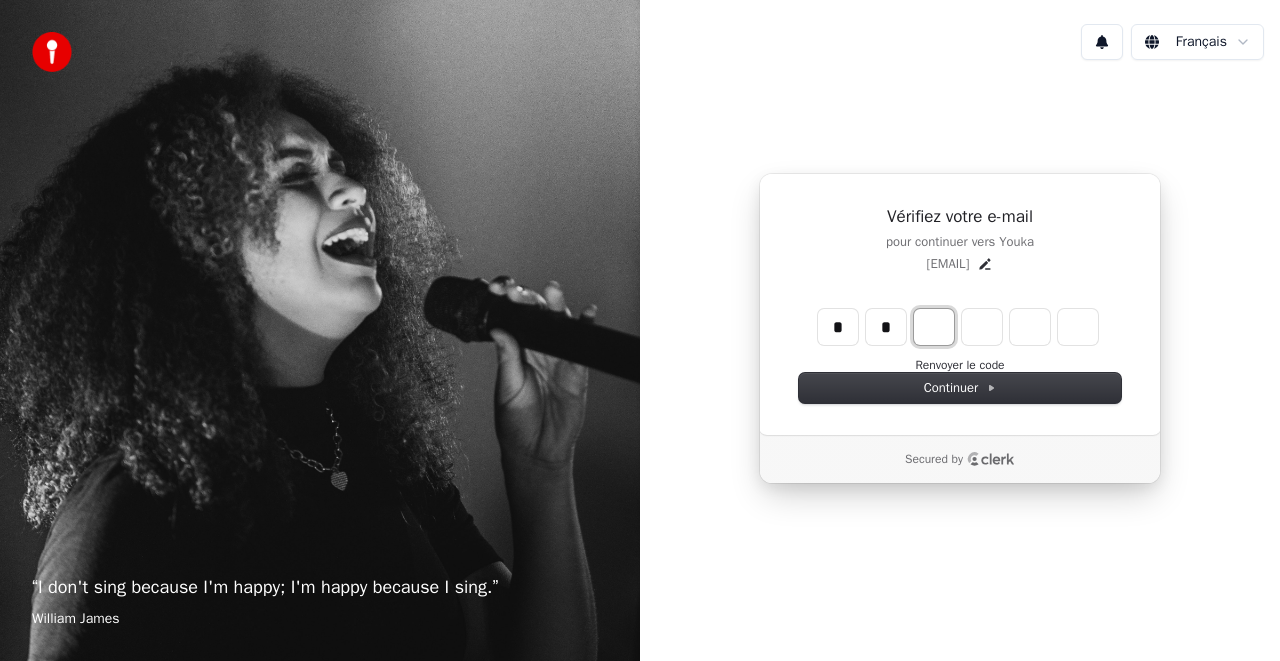type on "**" 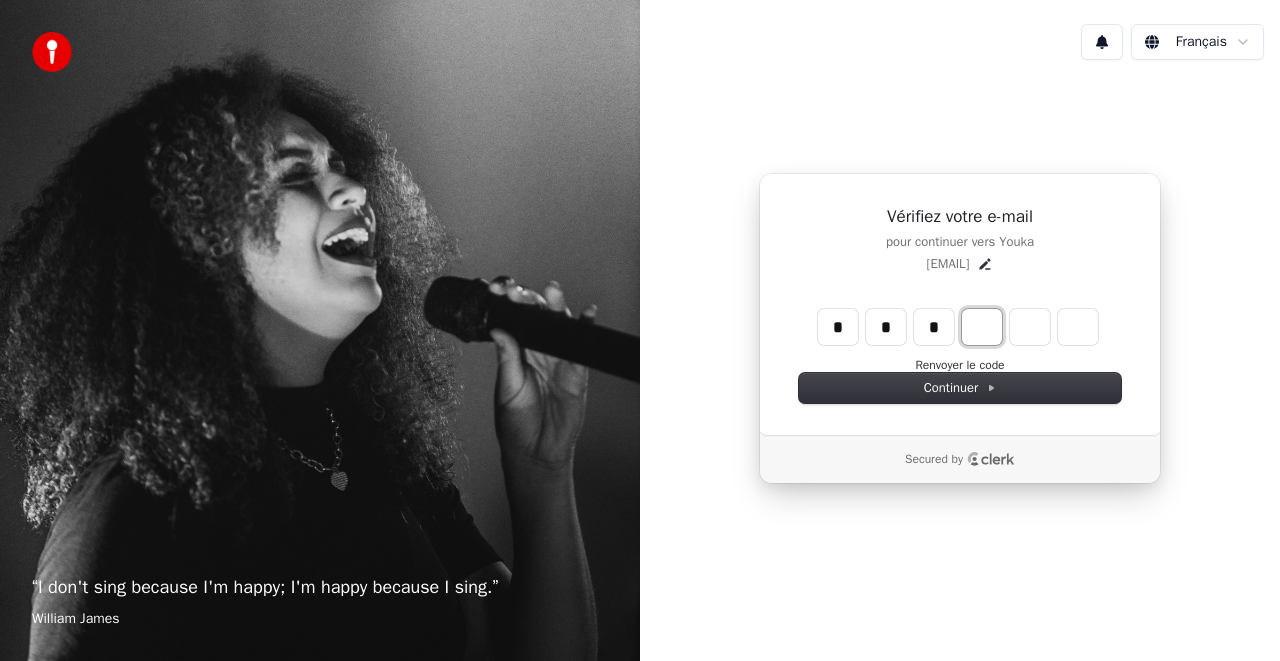 type on "***" 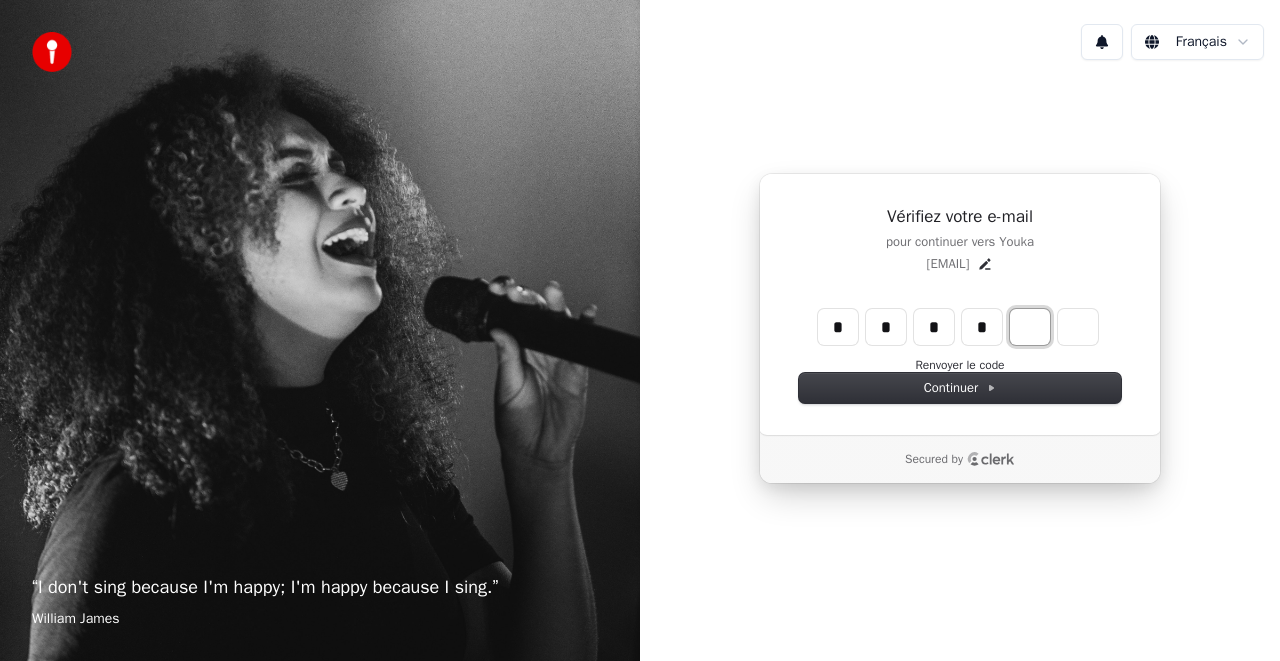 type on "****" 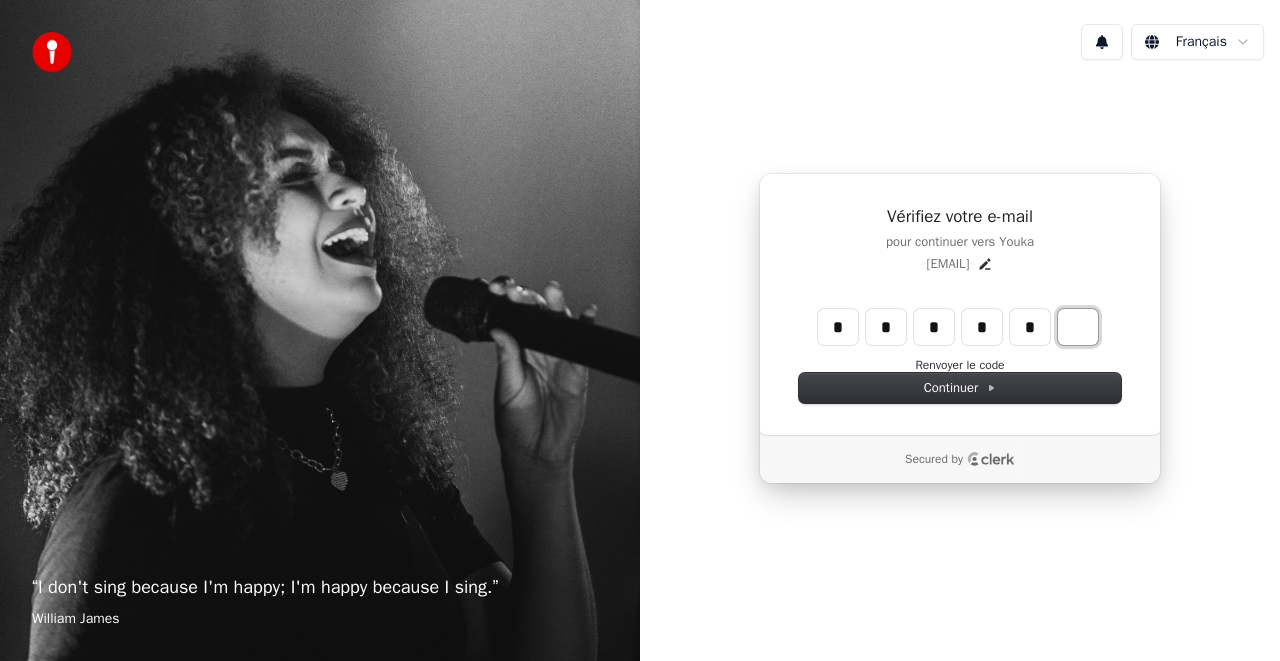 type on "******" 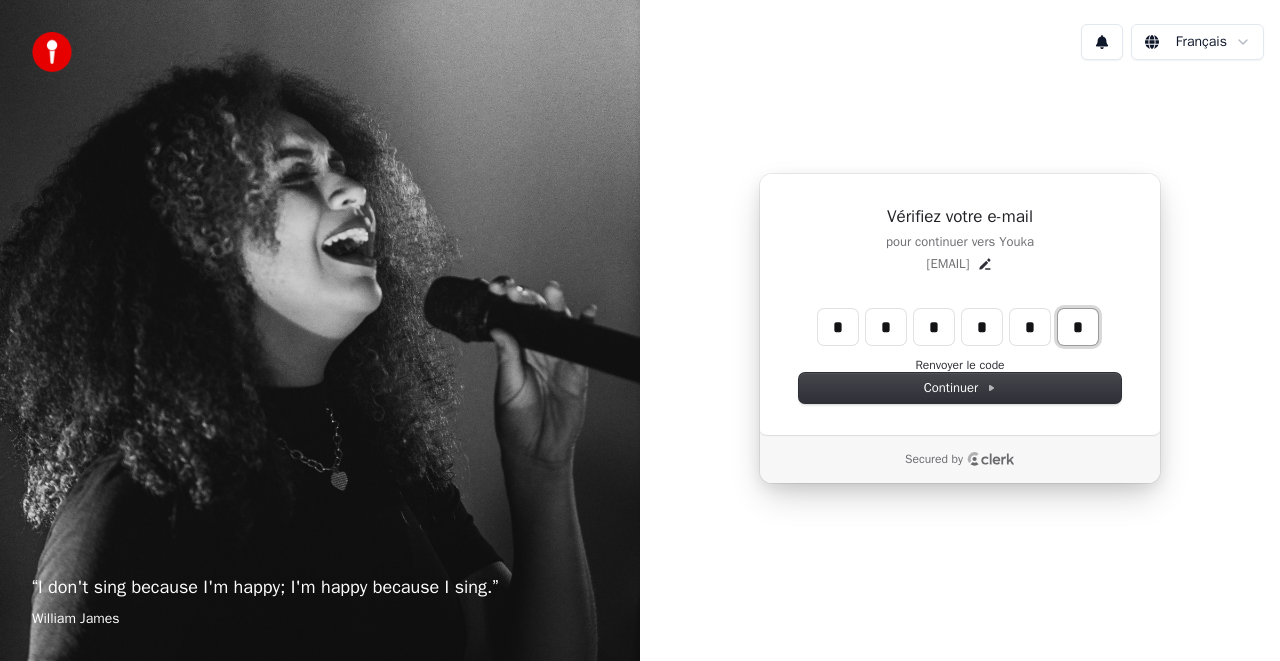 type on "*" 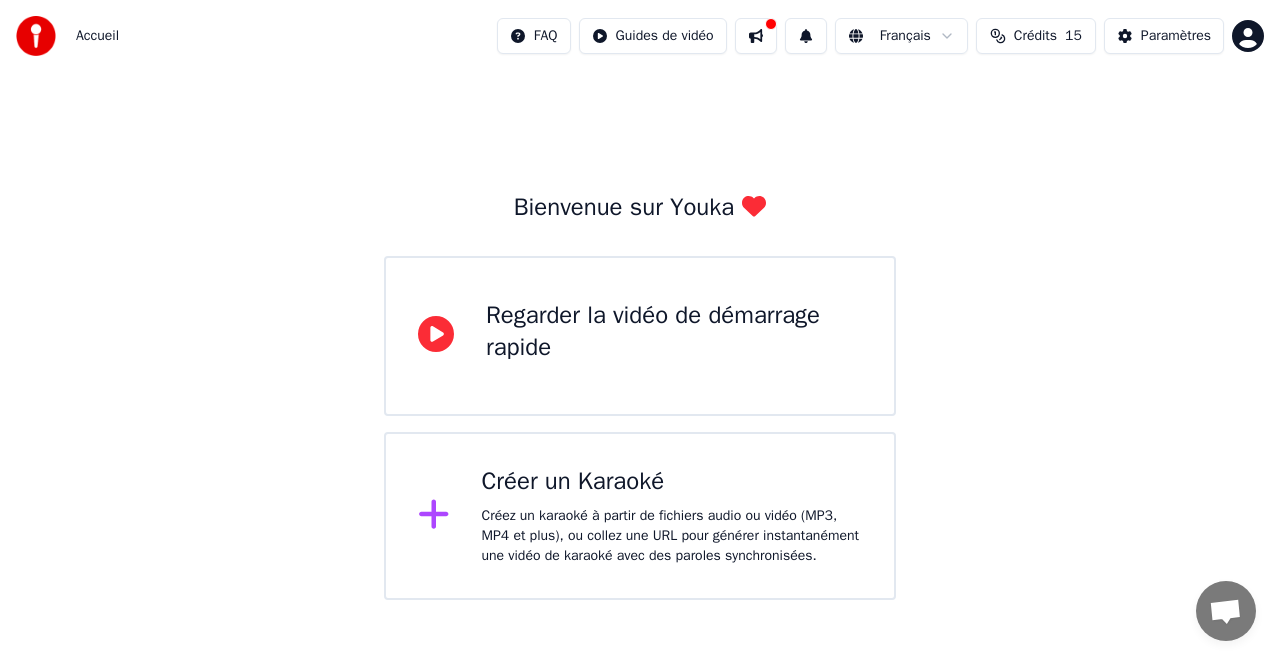 click 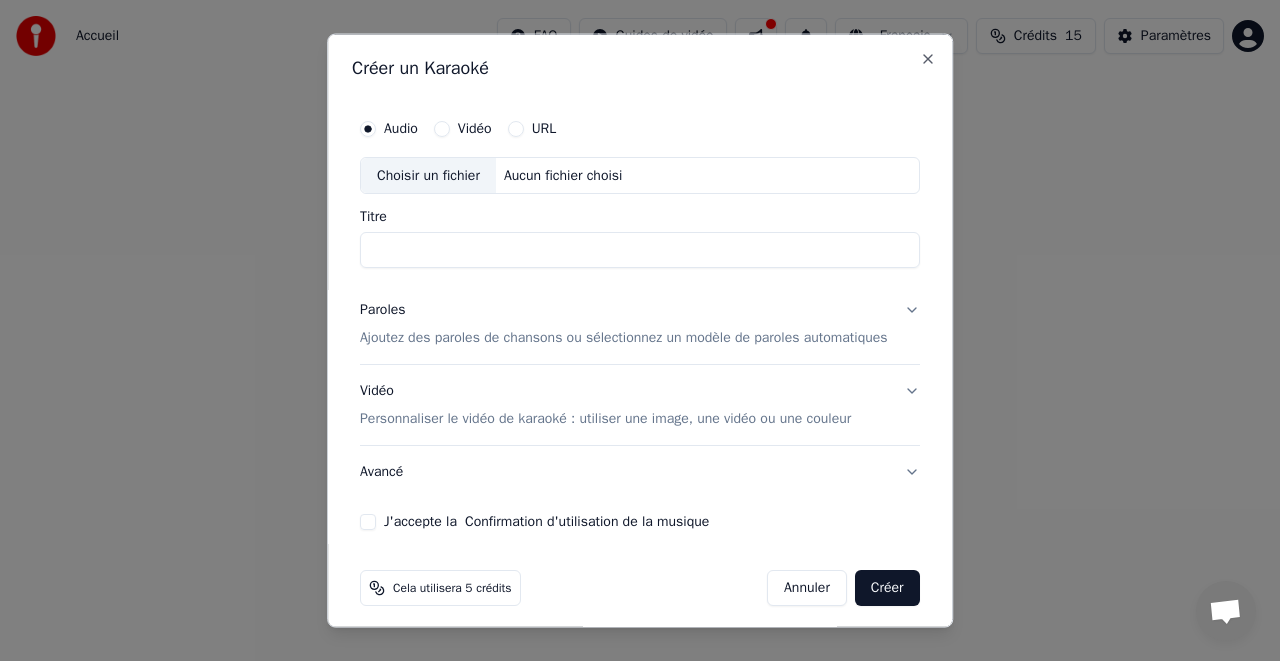click on "Titre" at bounding box center [640, 250] 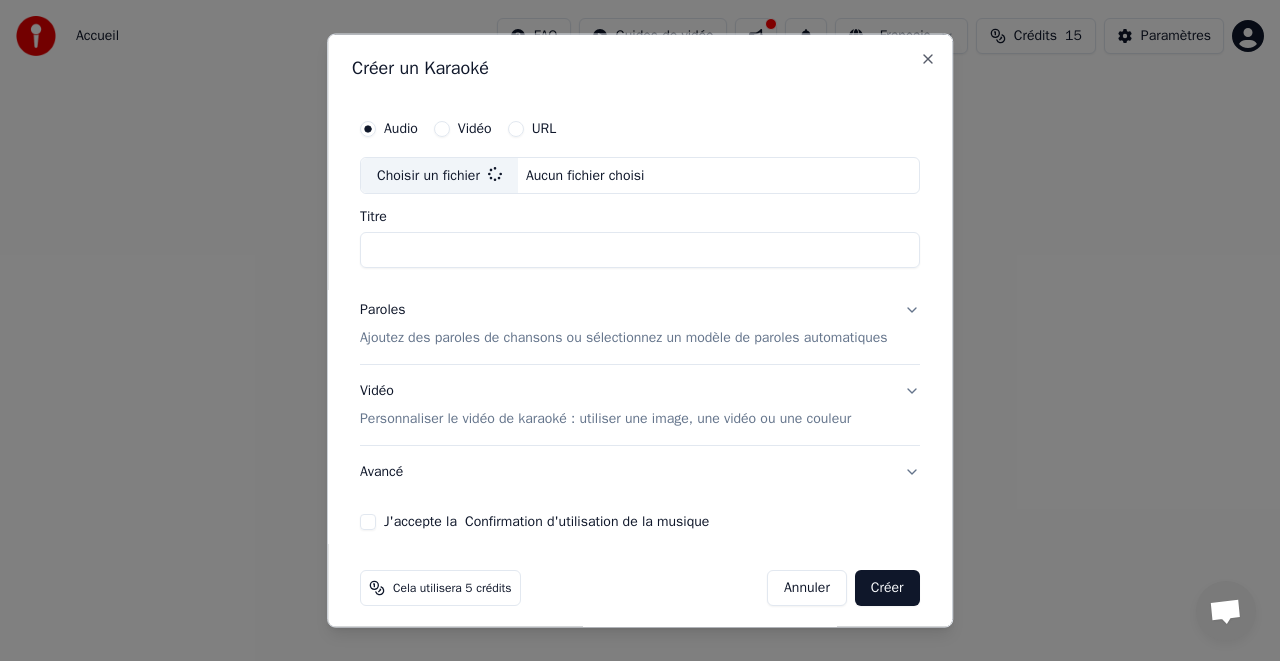 type on "**********" 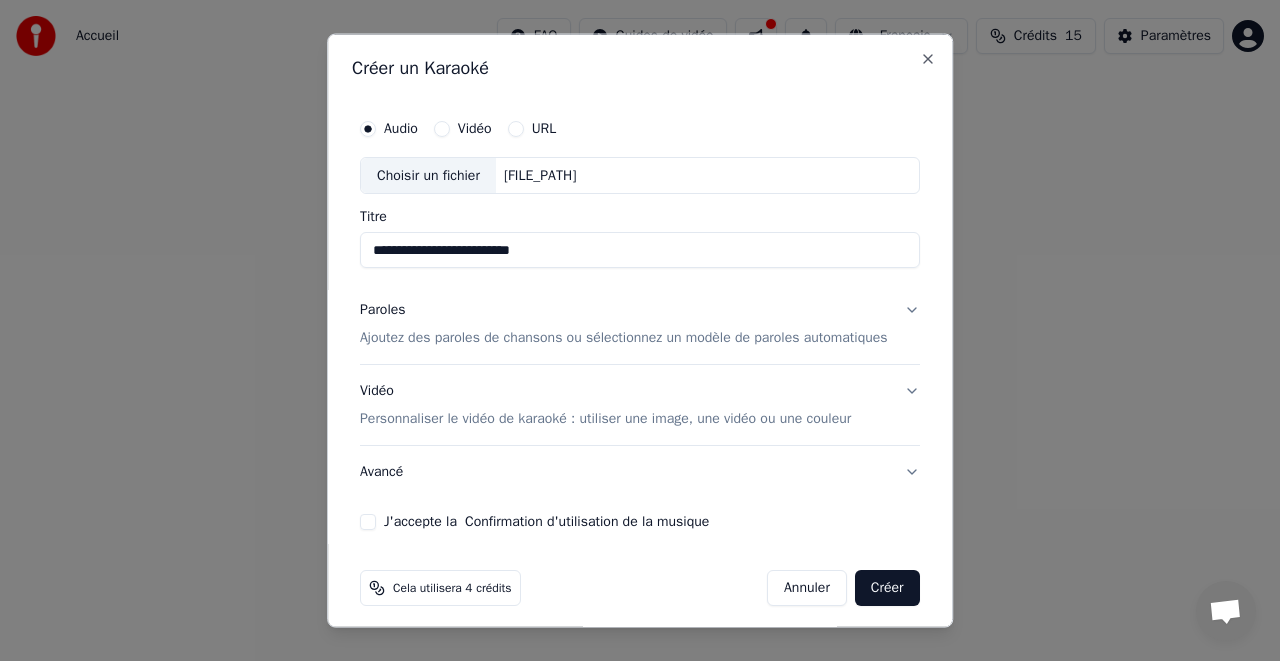click on "Ajoutez des paroles de chansons ou sélectionnez un modèle de paroles automatiques" at bounding box center [624, 338] 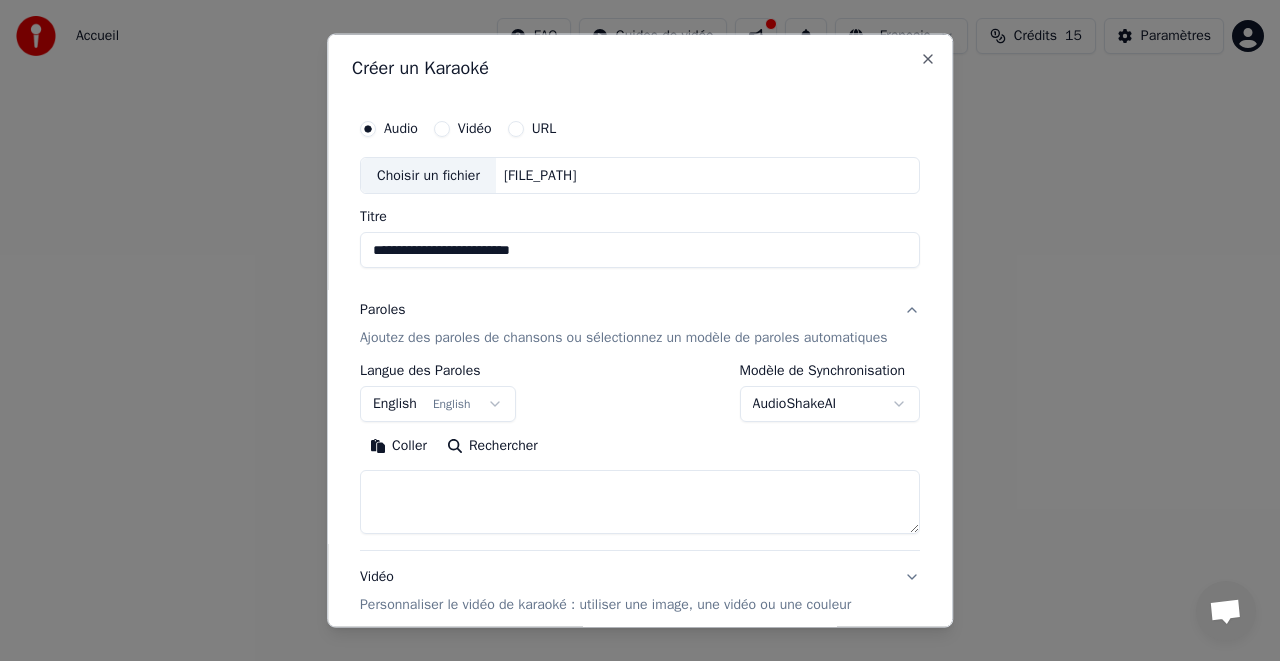 click on "English English" at bounding box center [438, 404] 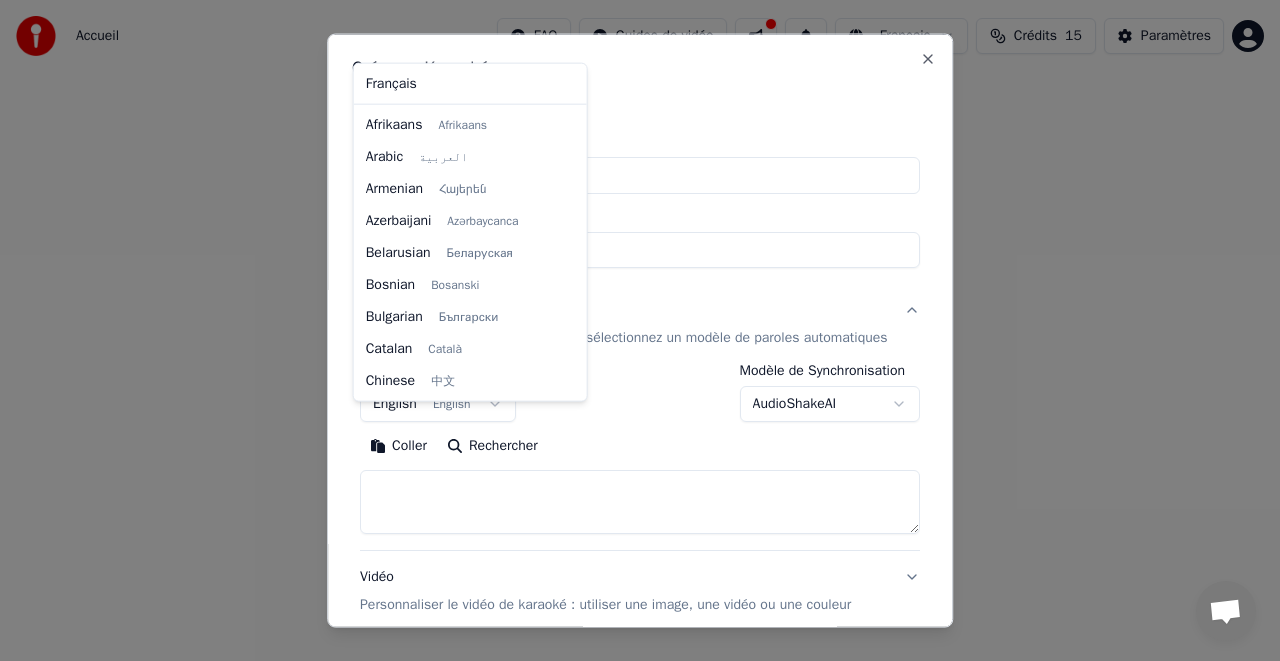 scroll, scrollTop: 160, scrollLeft: 0, axis: vertical 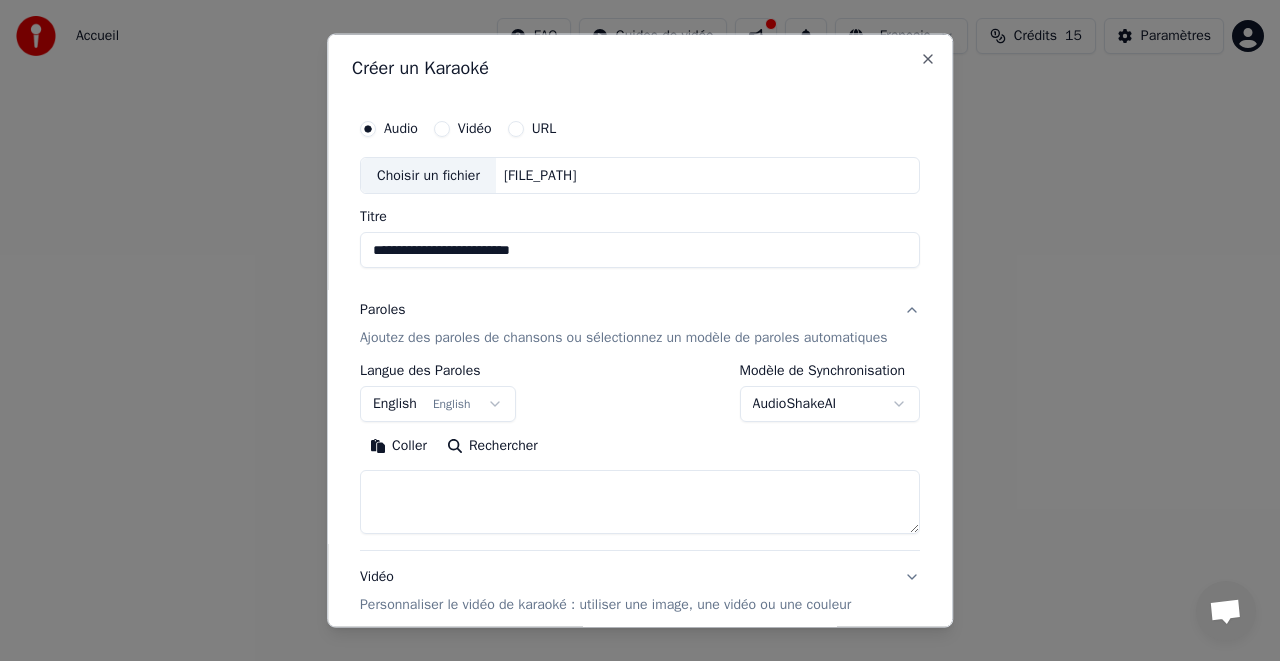 click on "**********" at bounding box center [640, 300] 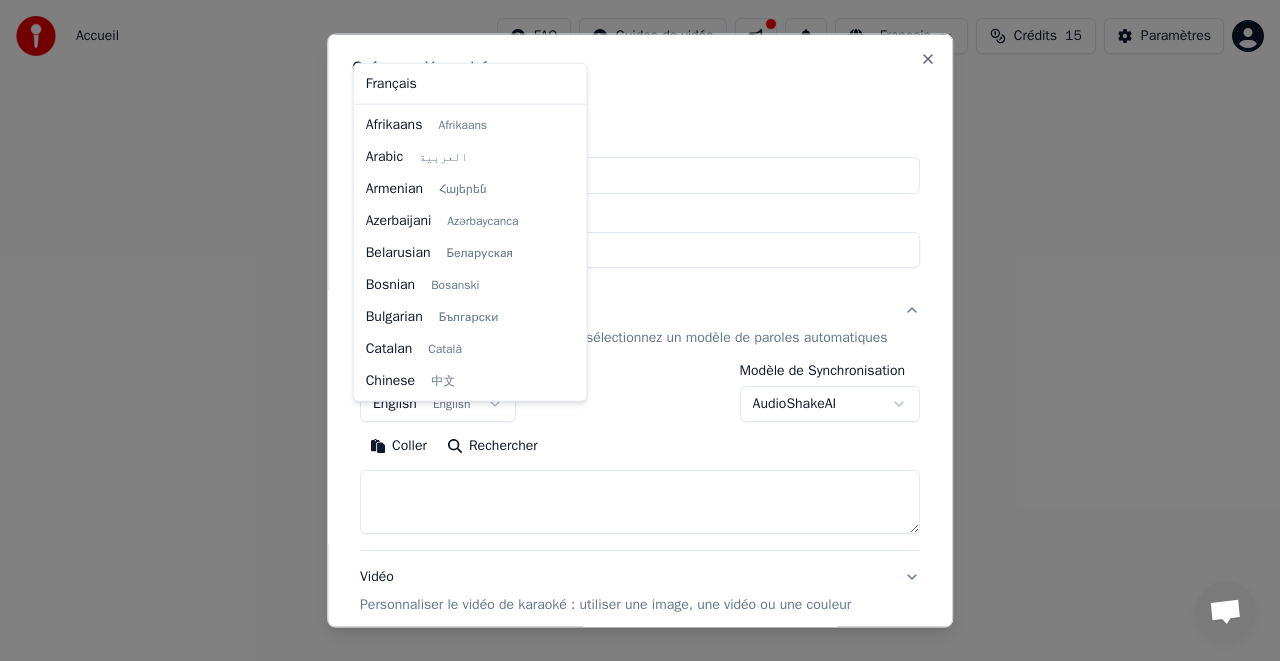 scroll, scrollTop: 160, scrollLeft: 0, axis: vertical 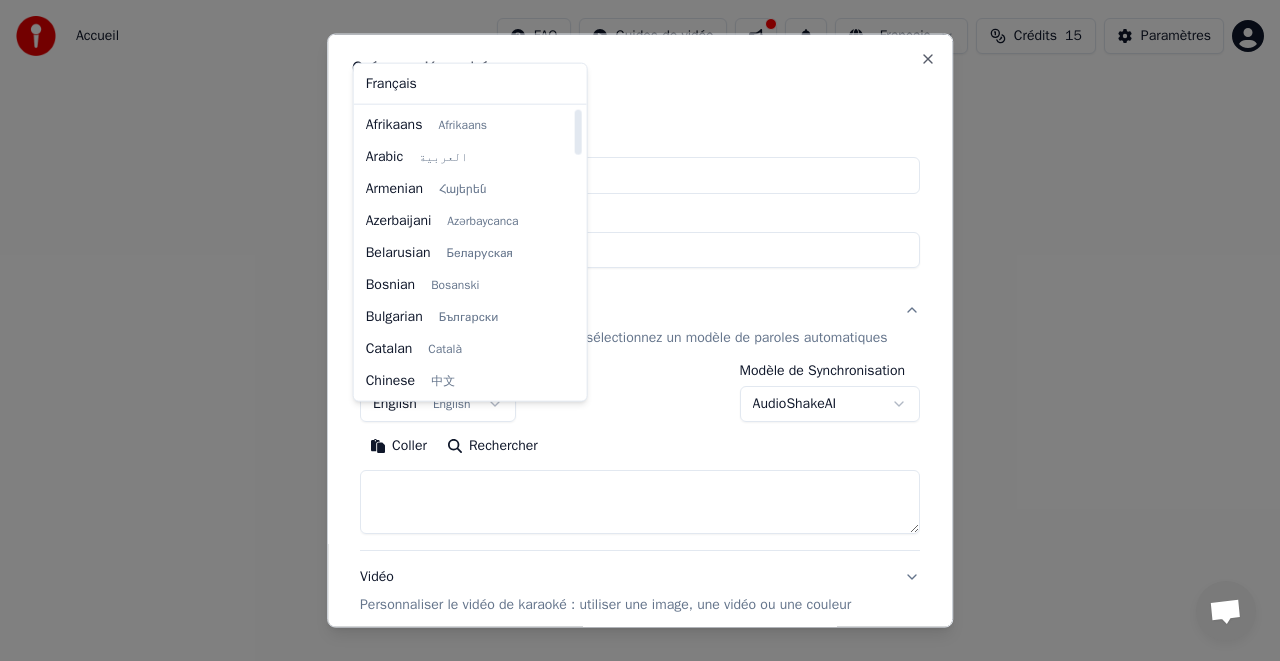 drag, startPoint x: 576, startPoint y: 185, endPoint x: 543, endPoint y: 115, distance: 77.388626 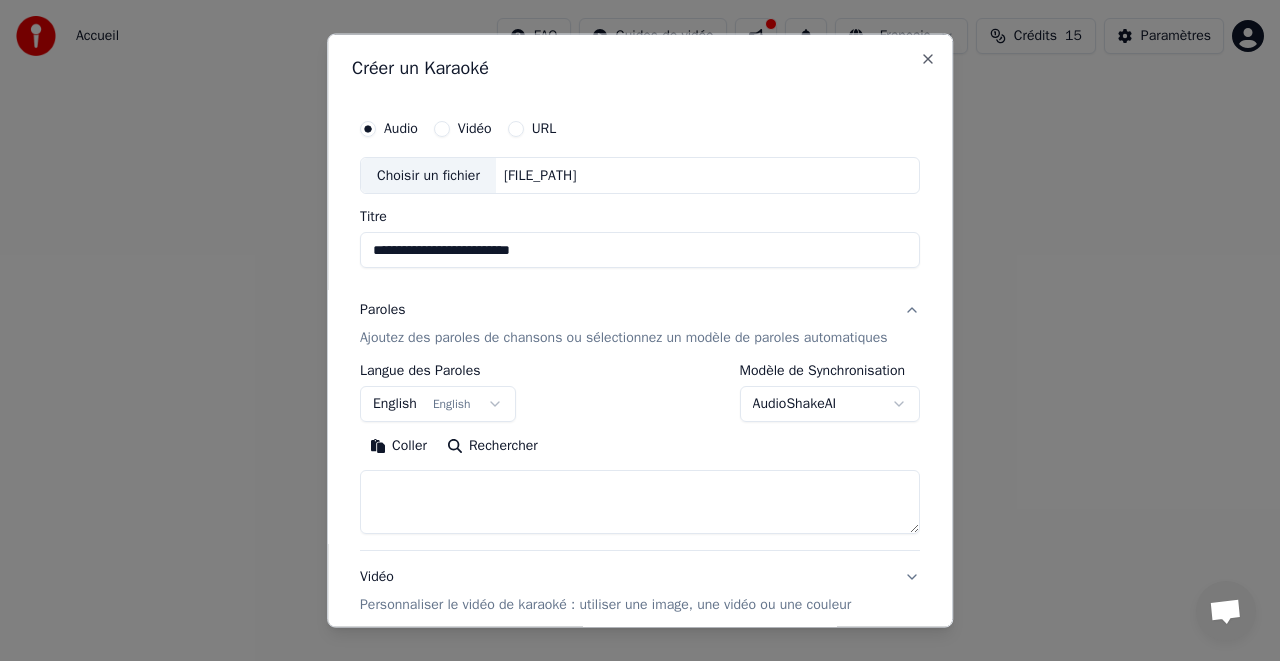 click on "**********" at bounding box center (640, 300) 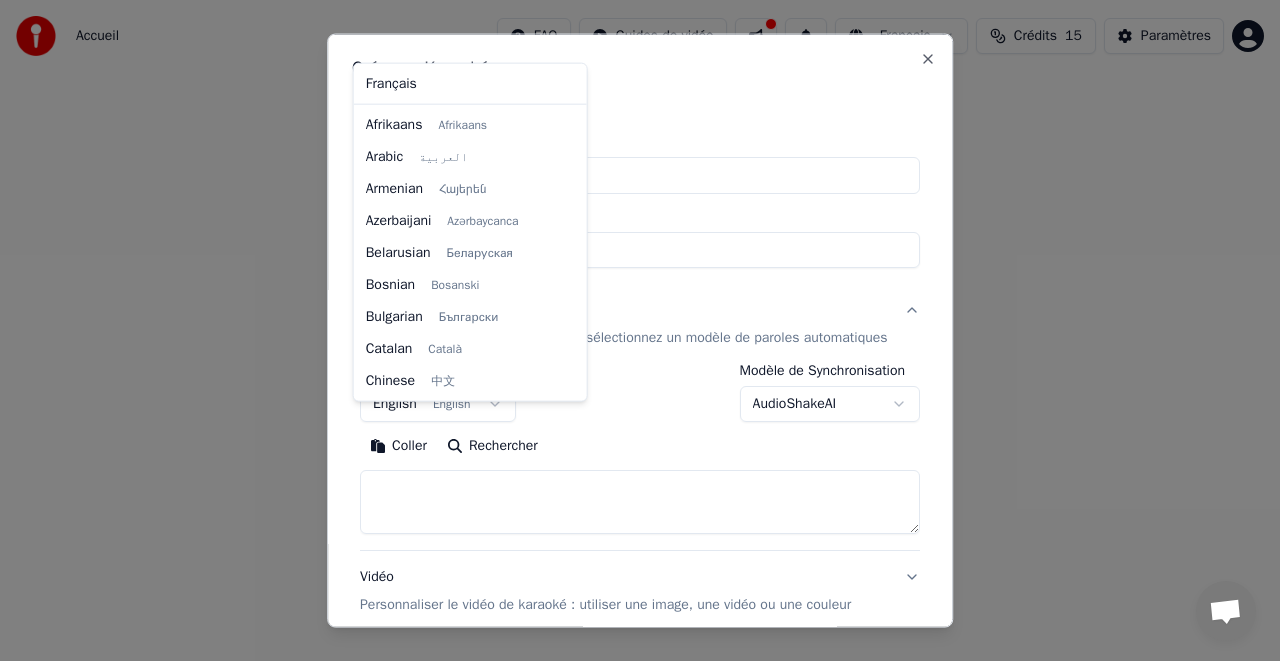 scroll, scrollTop: 160, scrollLeft: 0, axis: vertical 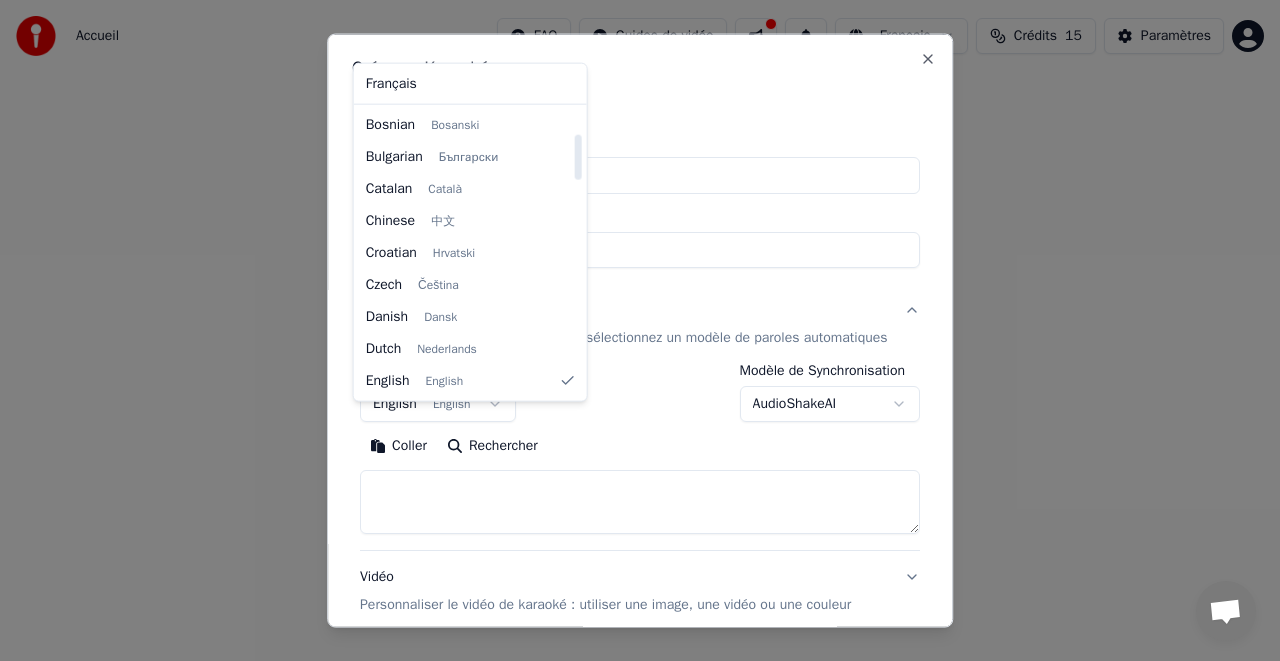 drag, startPoint x: 564, startPoint y: 379, endPoint x: 620, endPoint y: 423, distance: 71.21797 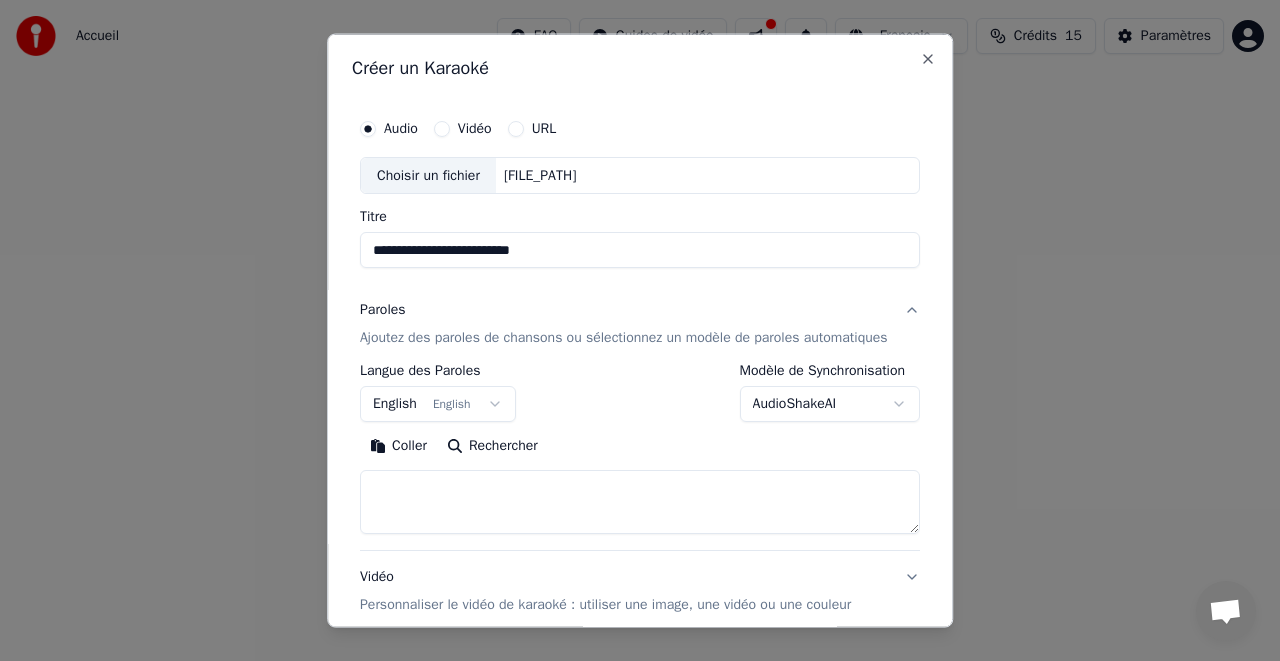 click on "**********" at bounding box center (640, 300) 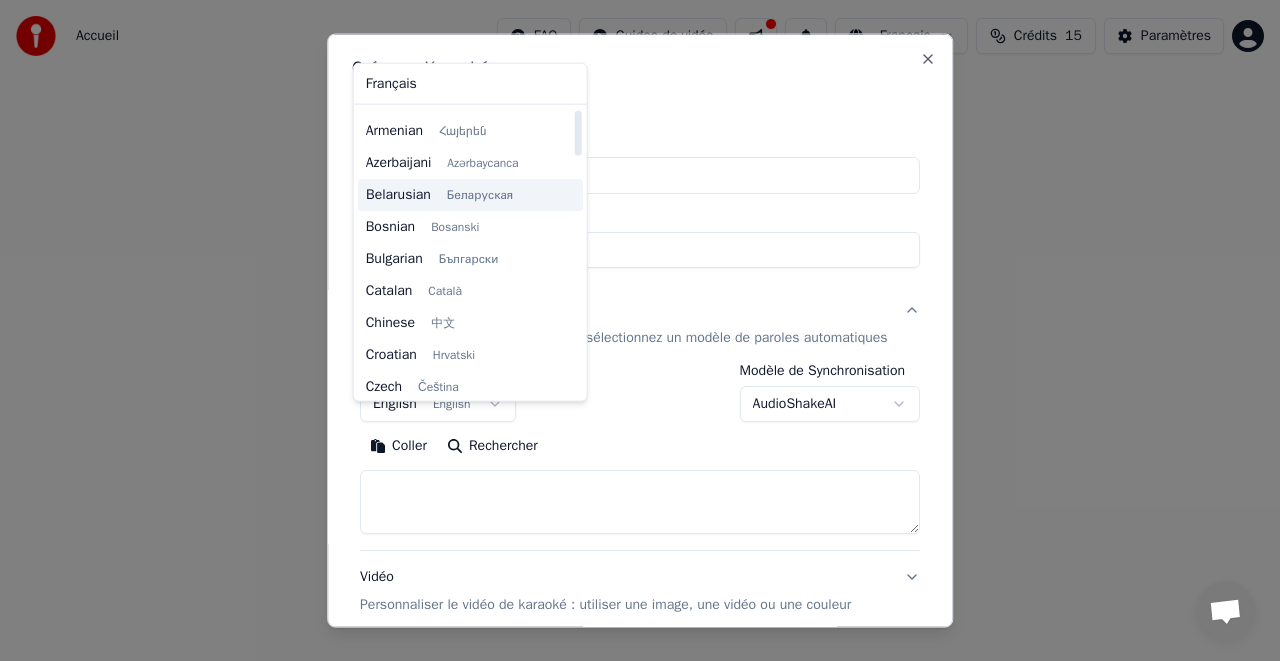 scroll, scrollTop: 0, scrollLeft: 0, axis: both 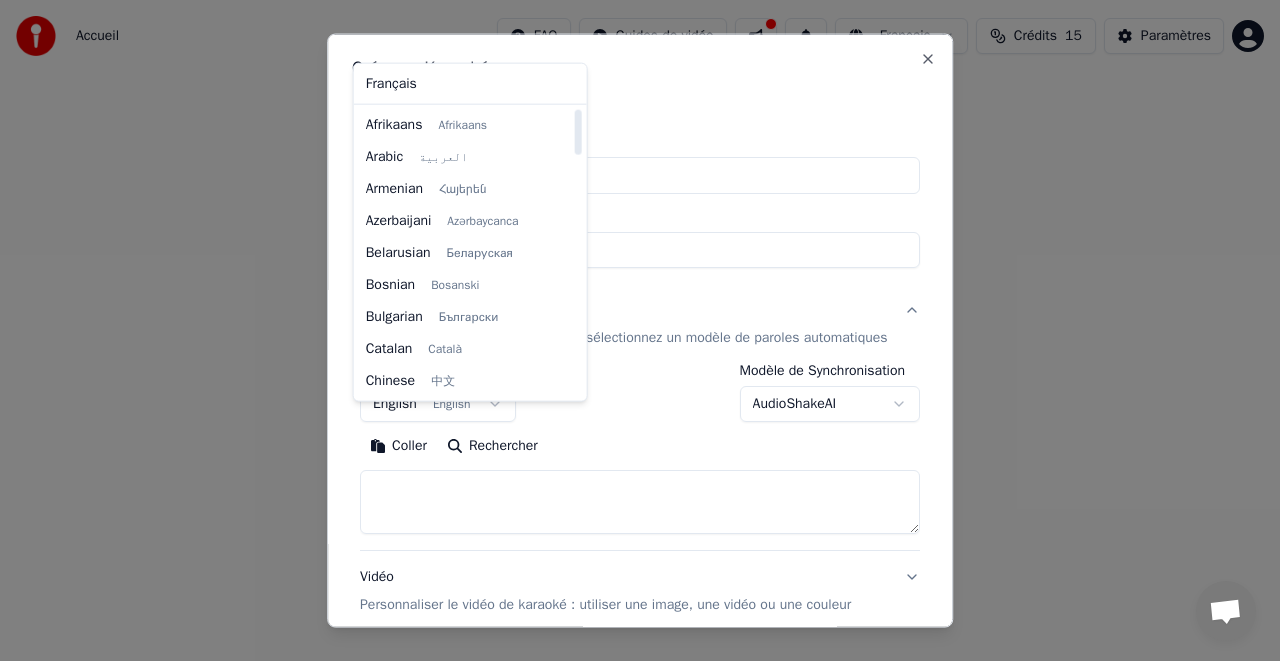 select on "**" 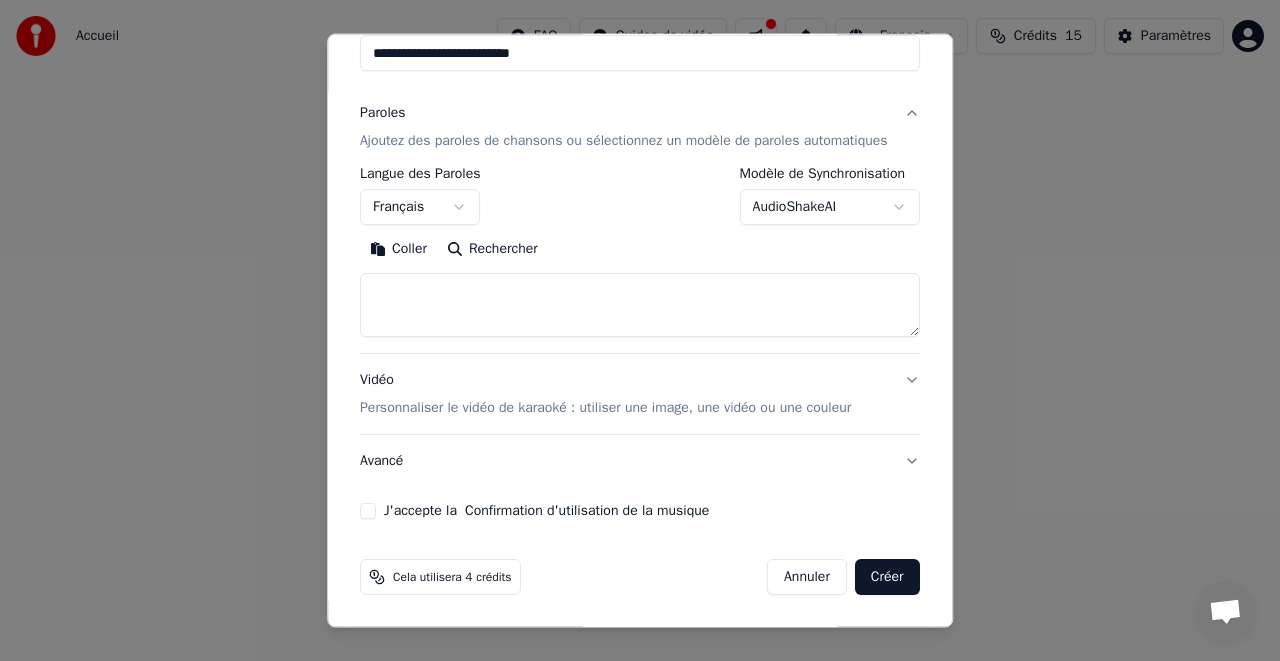 scroll, scrollTop: 214, scrollLeft: 0, axis: vertical 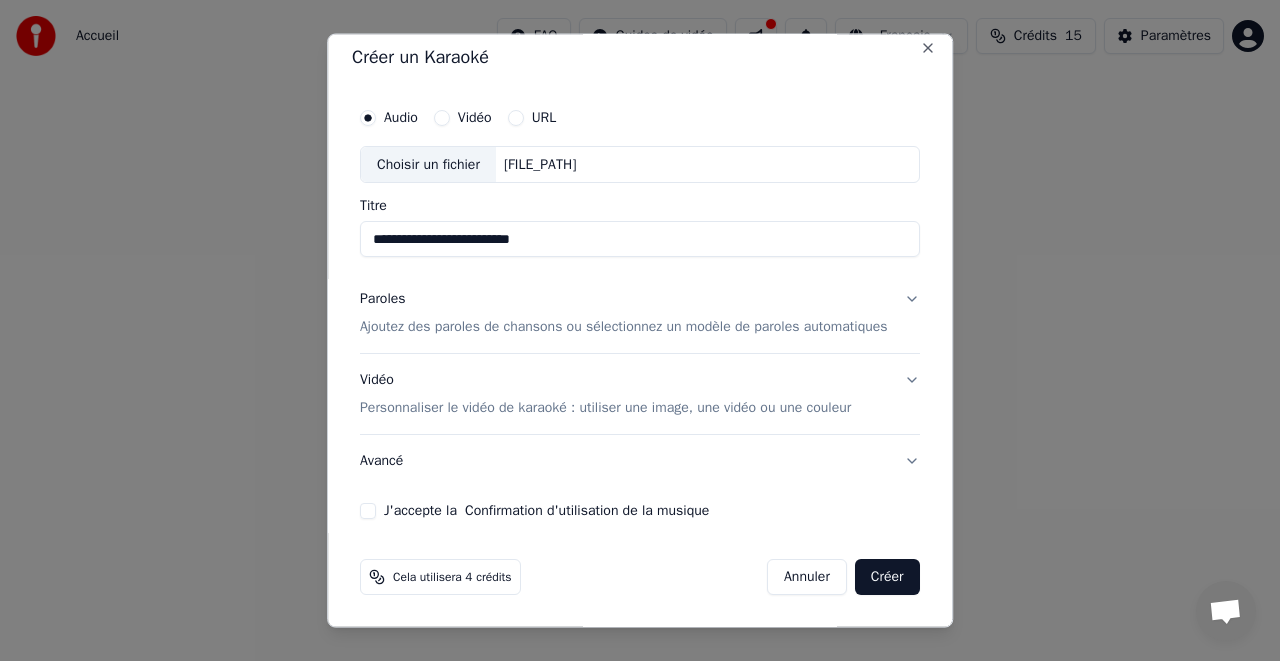click on "Ajoutez des paroles de chansons ou sélectionnez un modèle de paroles automatiques" at bounding box center [624, 327] 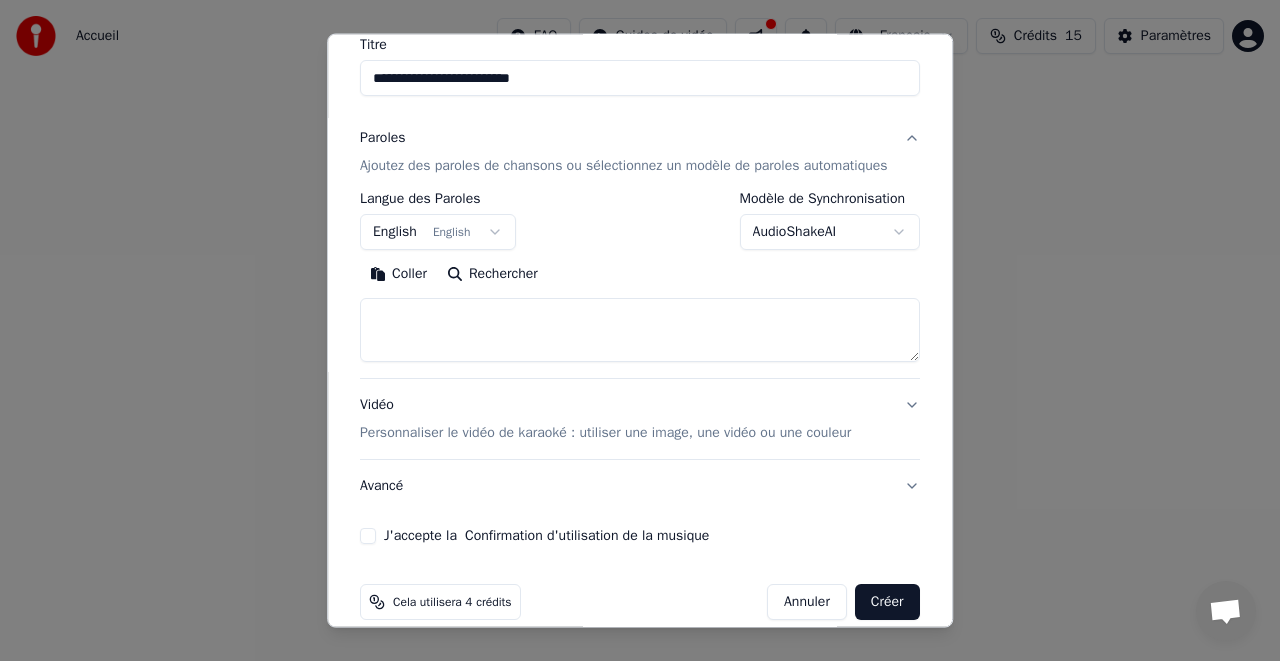 scroll, scrollTop: 214, scrollLeft: 0, axis: vertical 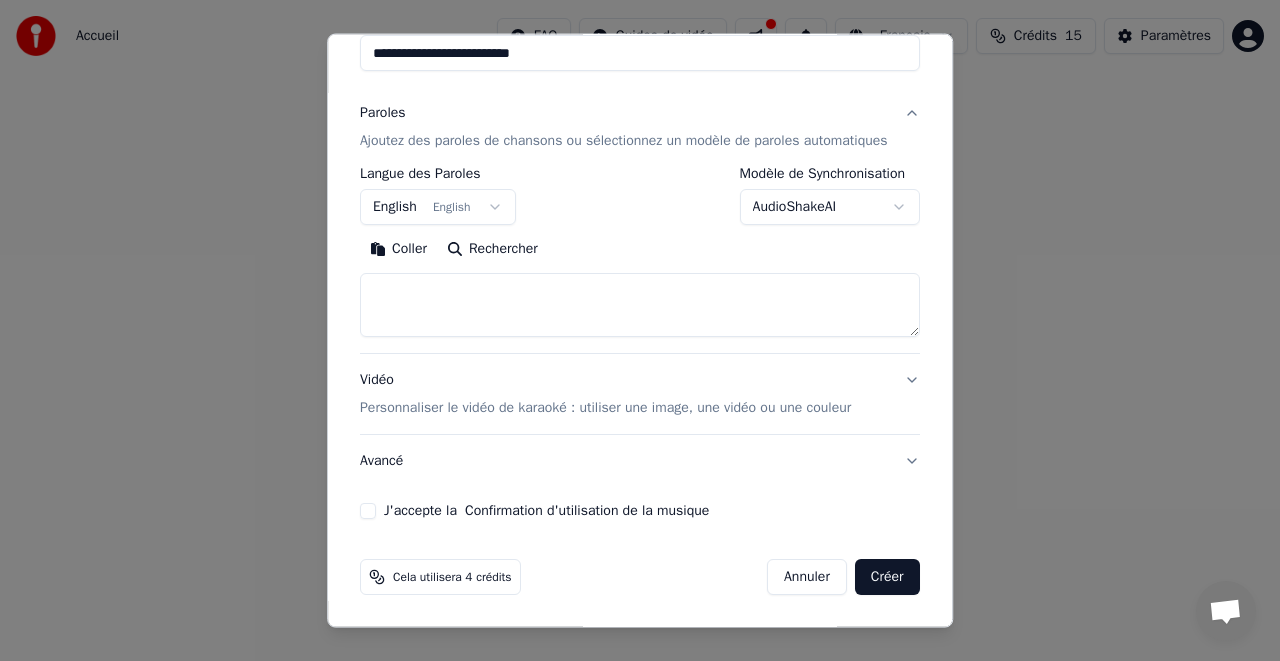 click on "English English" at bounding box center (438, 207) 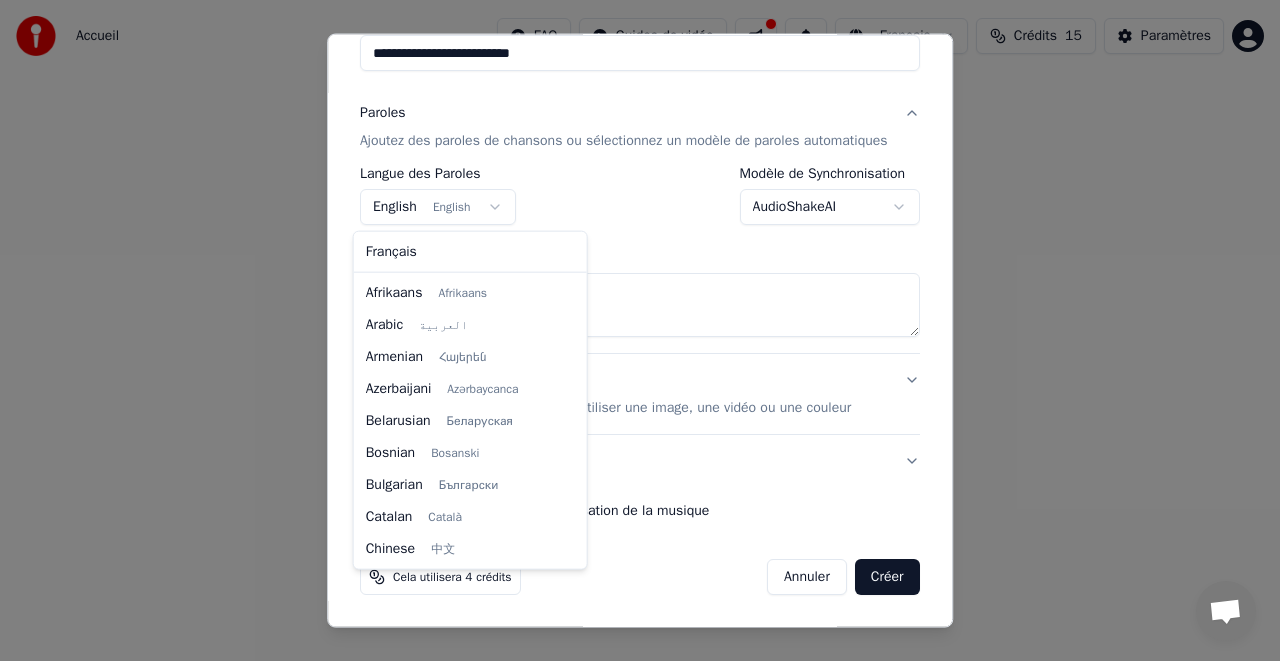 scroll, scrollTop: 160, scrollLeft: 0, axis: vertical 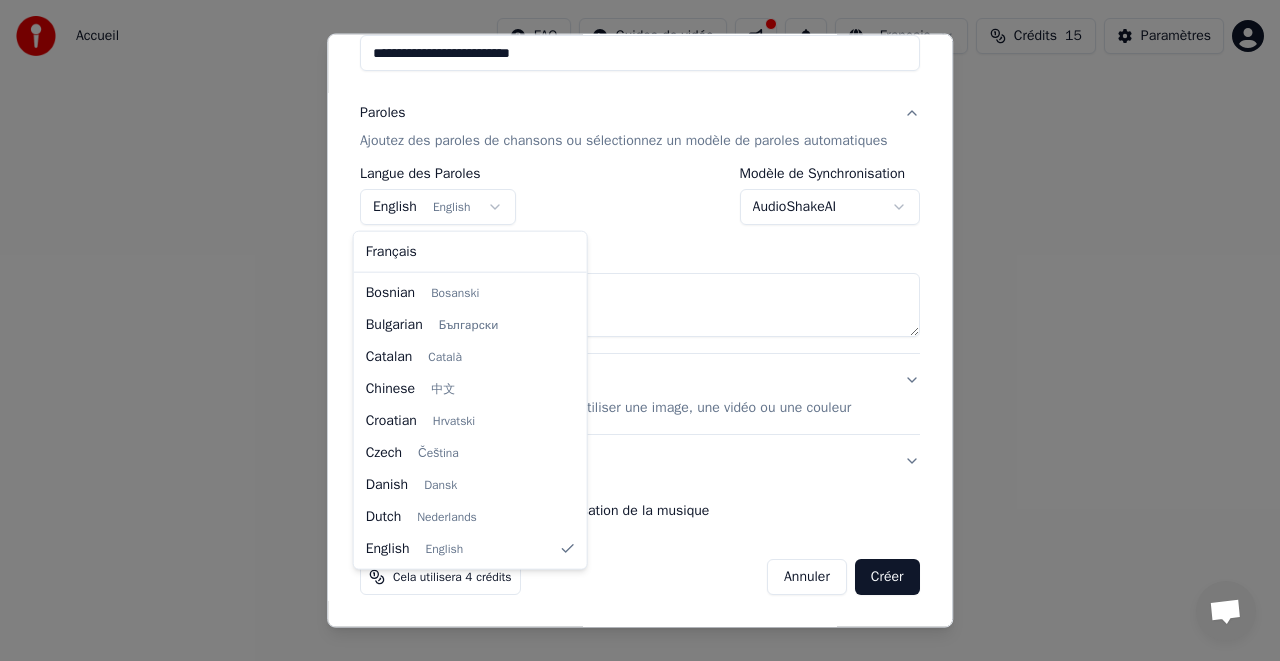 select on "**" 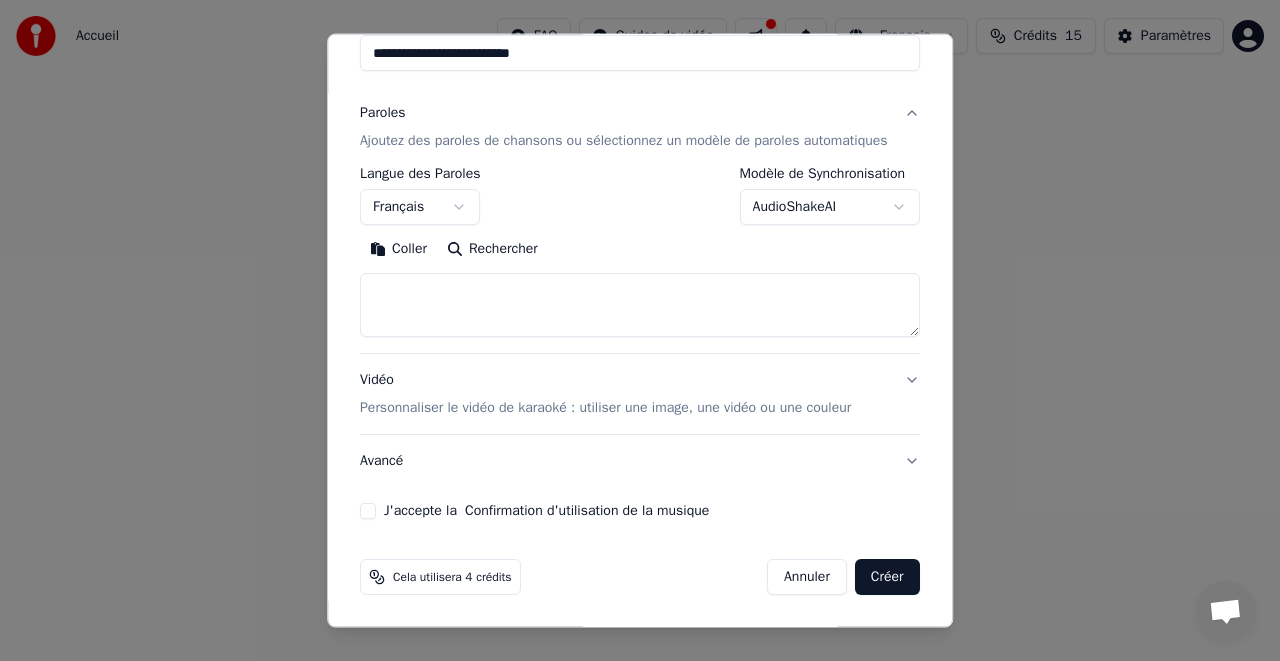 click on "Rechercher" at bounding box center [492, 249] 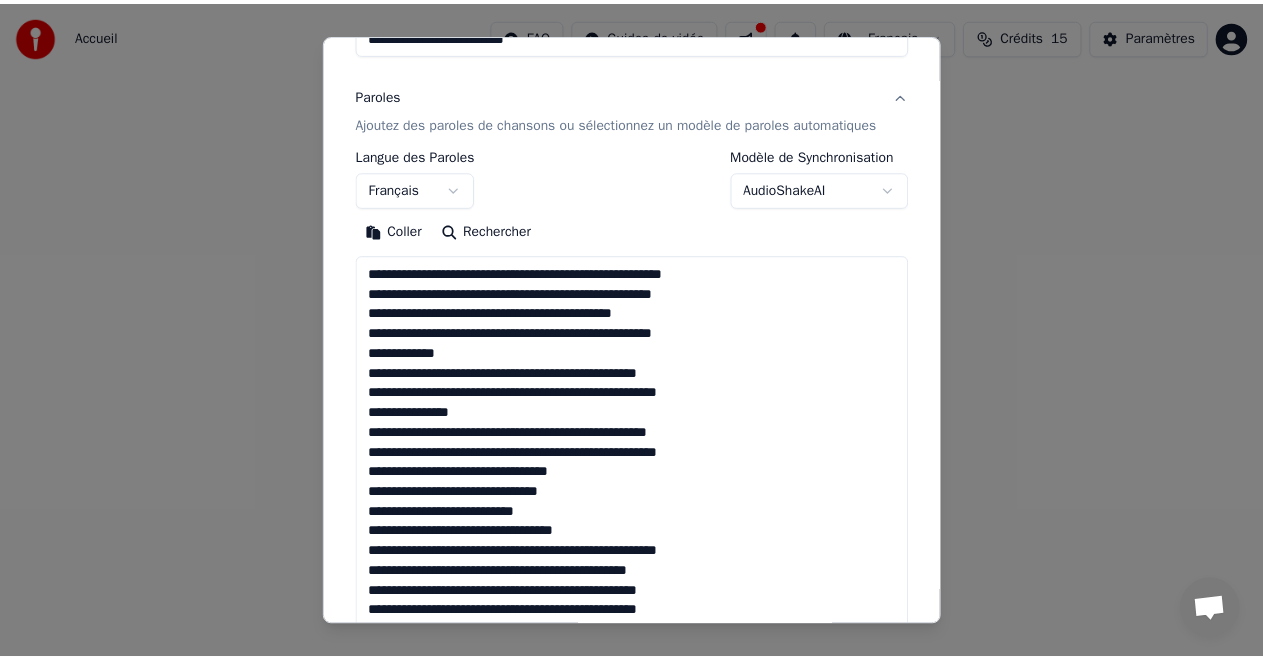 scroll, scrollTop: 863, scrollLeft: 0, axis: vertical 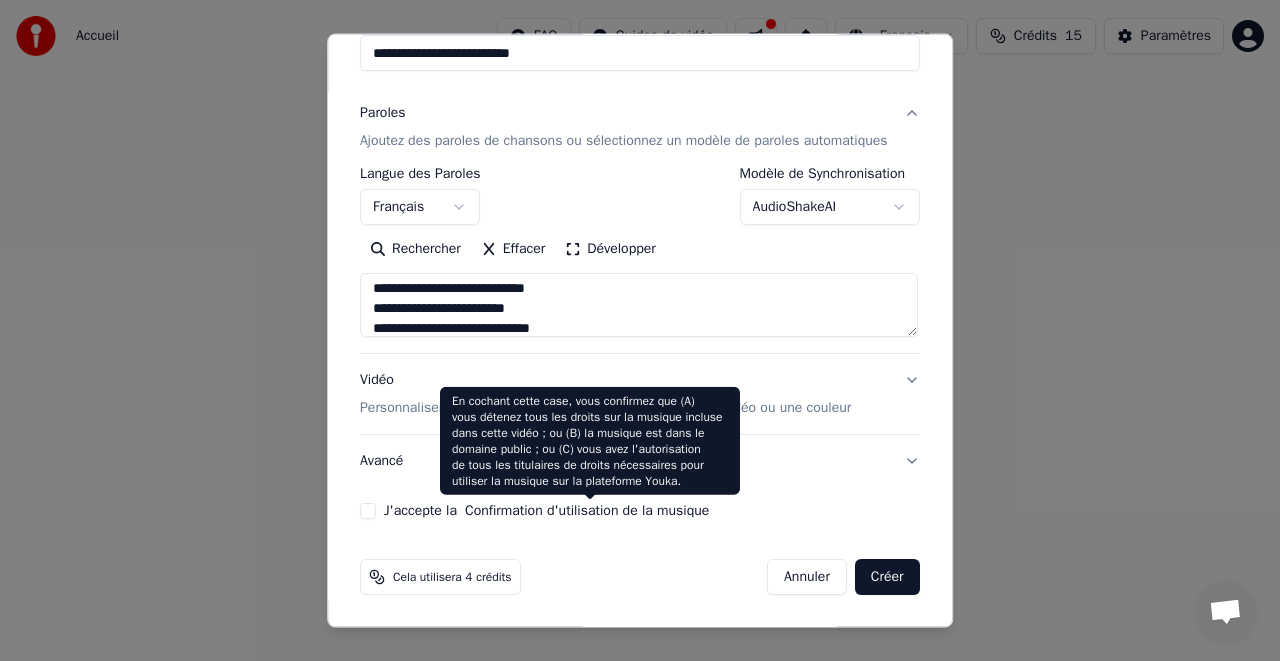 type on "**********" 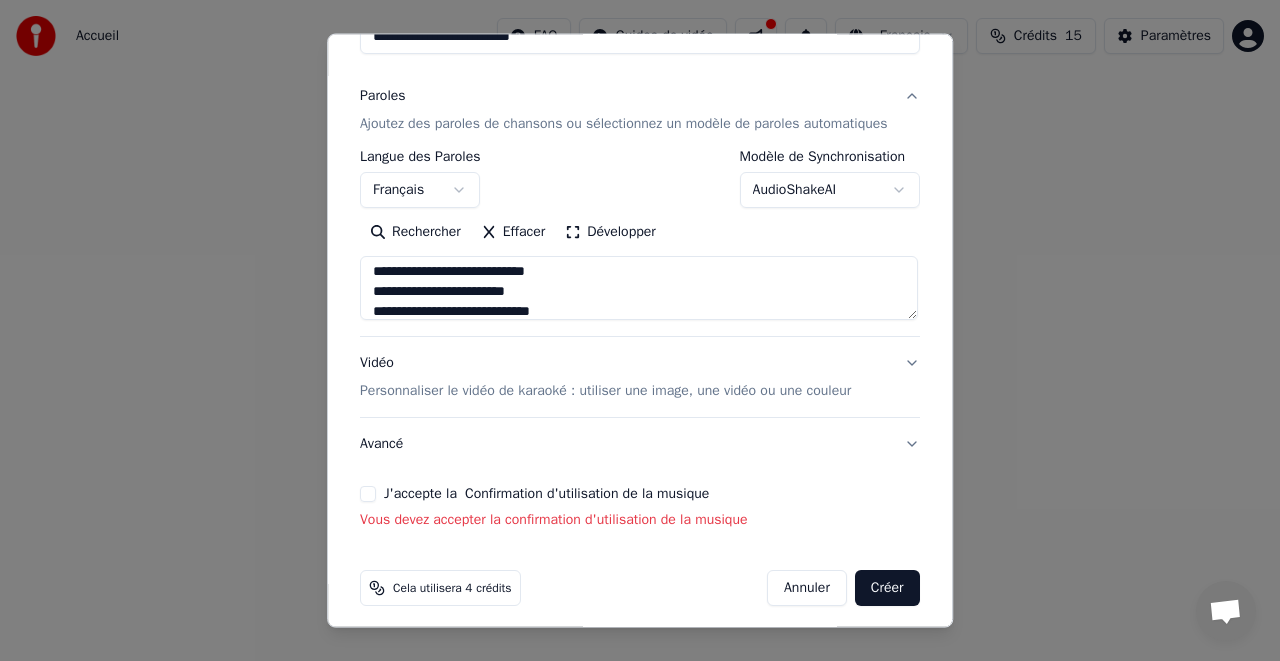 click on "J'accepte la   Confirmation d'utilisation de la musique" at bounding box center (368, 494) 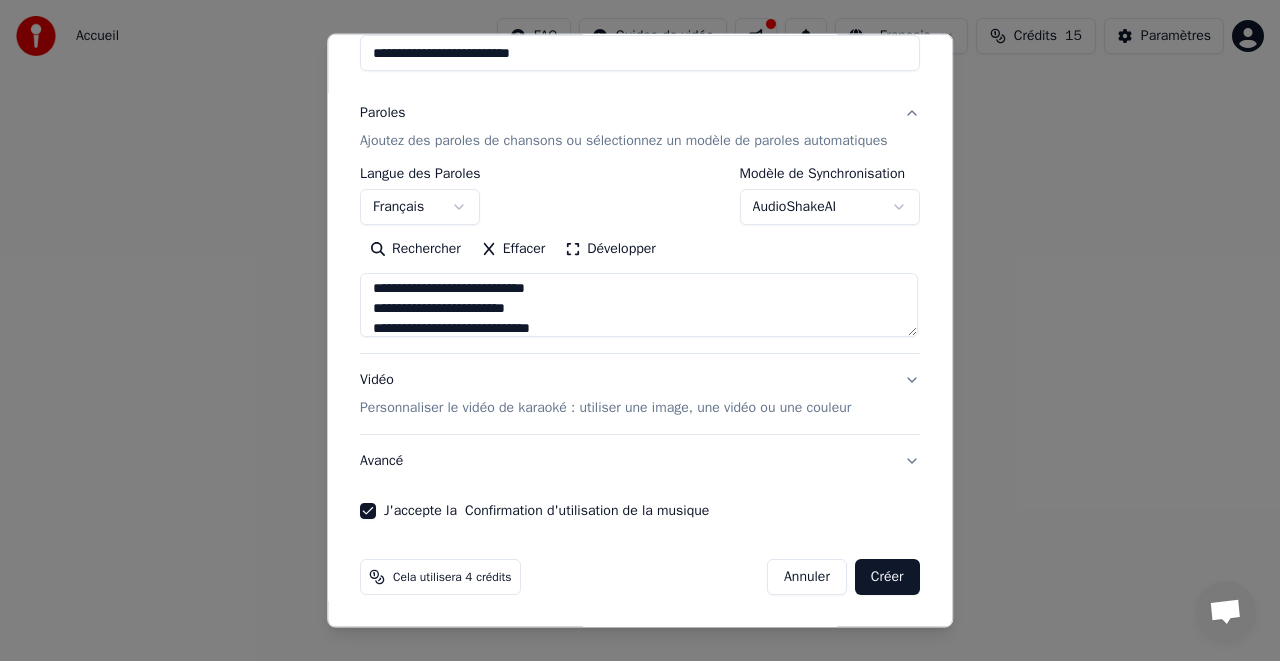 click on "Créer" at bounding box center [887, 577] 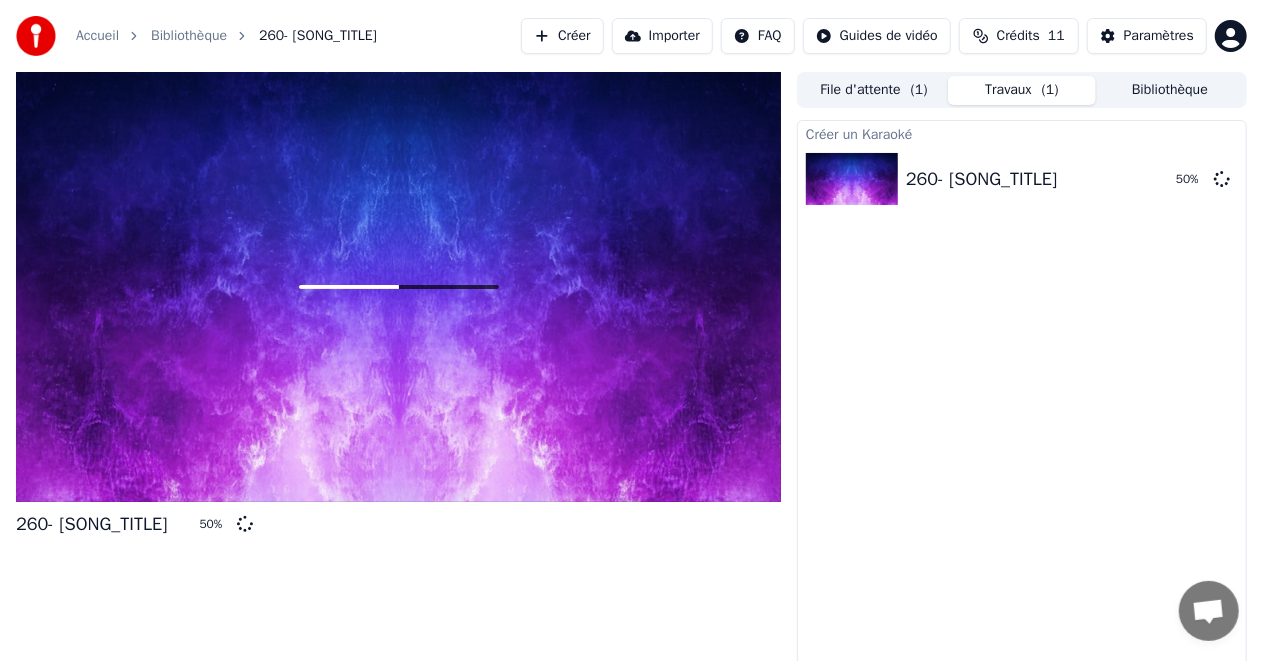 click on "Crédits" at bounding box center (1018, 36) 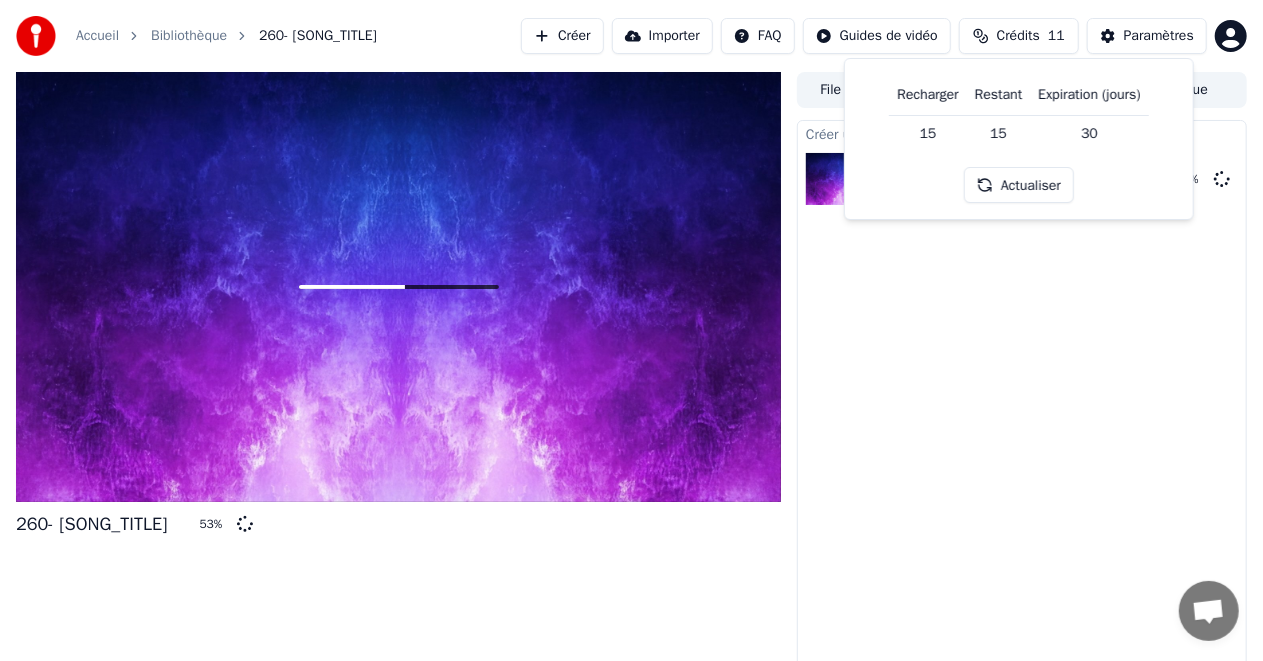 click on "Crédits" at bounding box center [1018, 36] 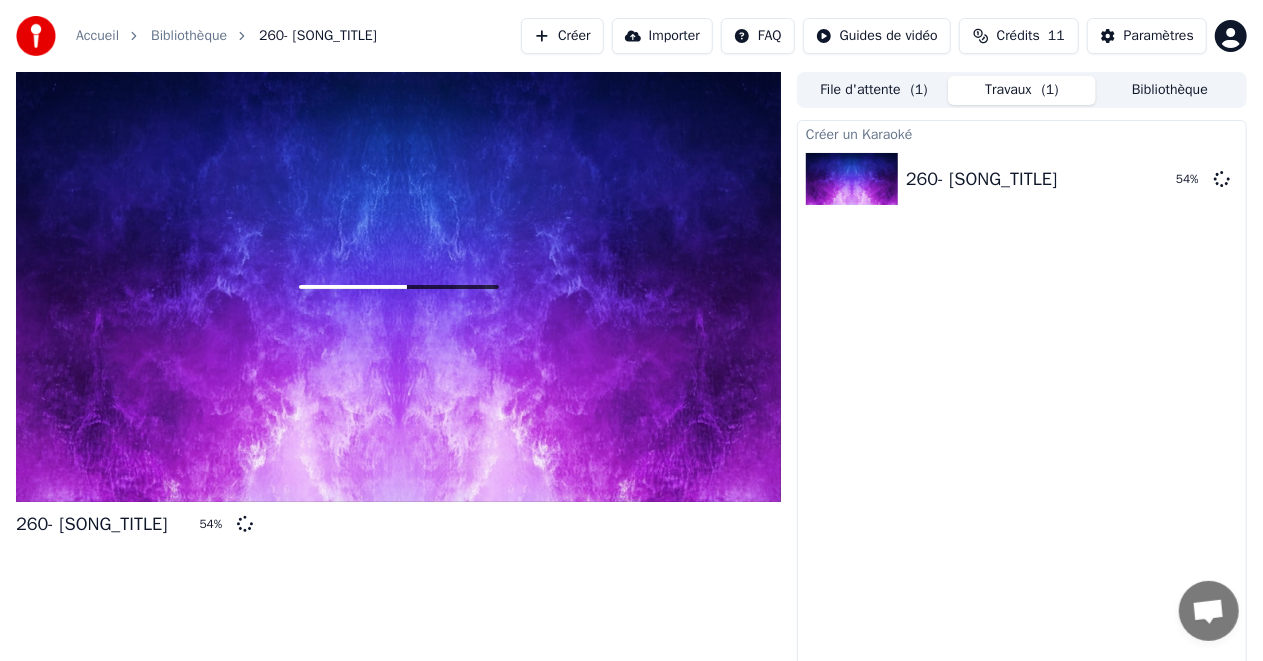 click on "Travaux ( 1 )" at bounding box center (1022, 90) 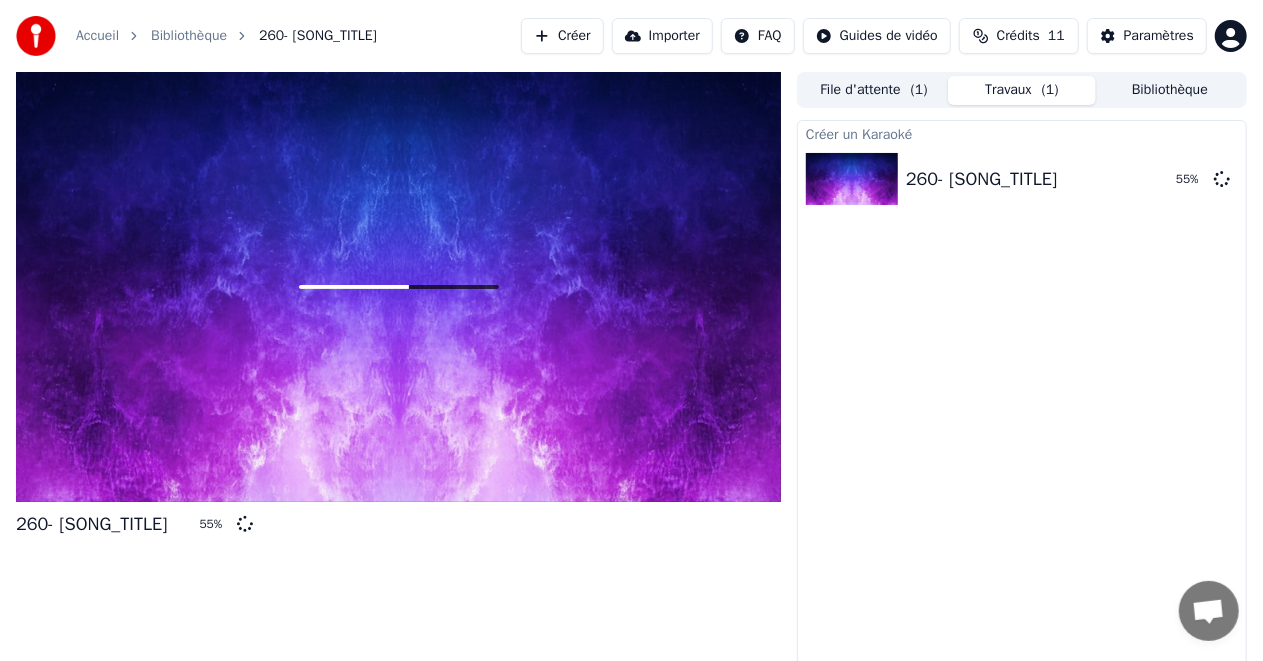 click on "Paramètres" at bounding box center [1159, 36] 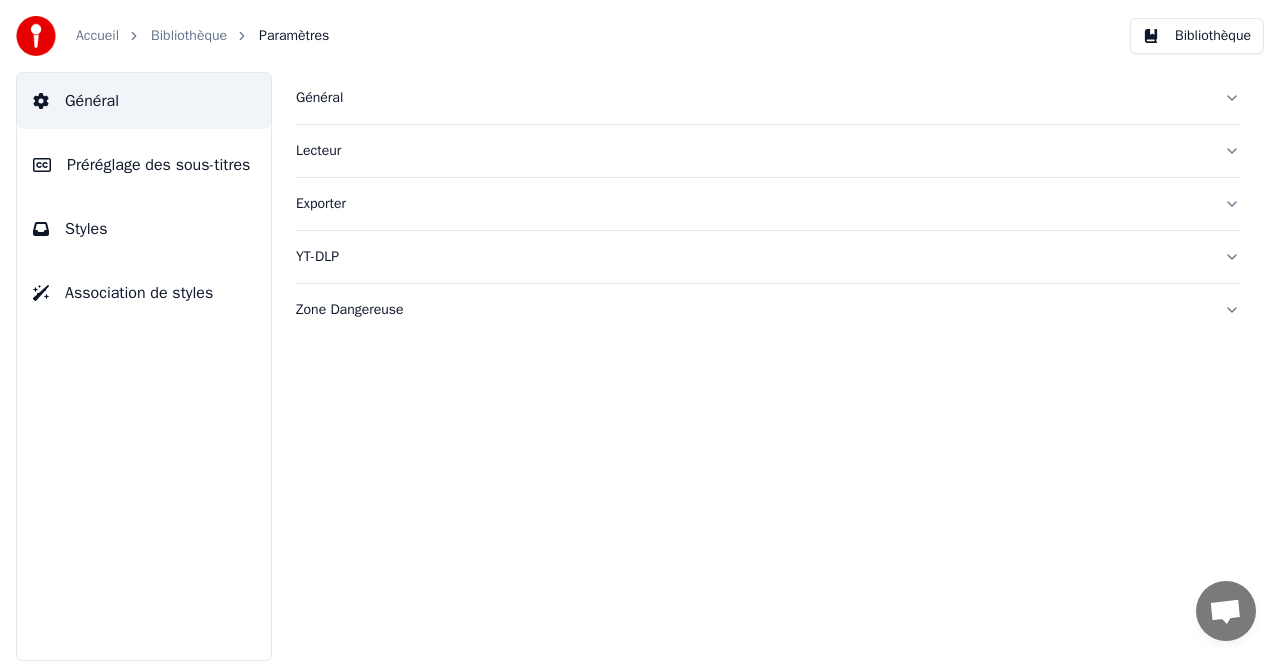click on "Bibliothèque" at bounding box center (189, 36) 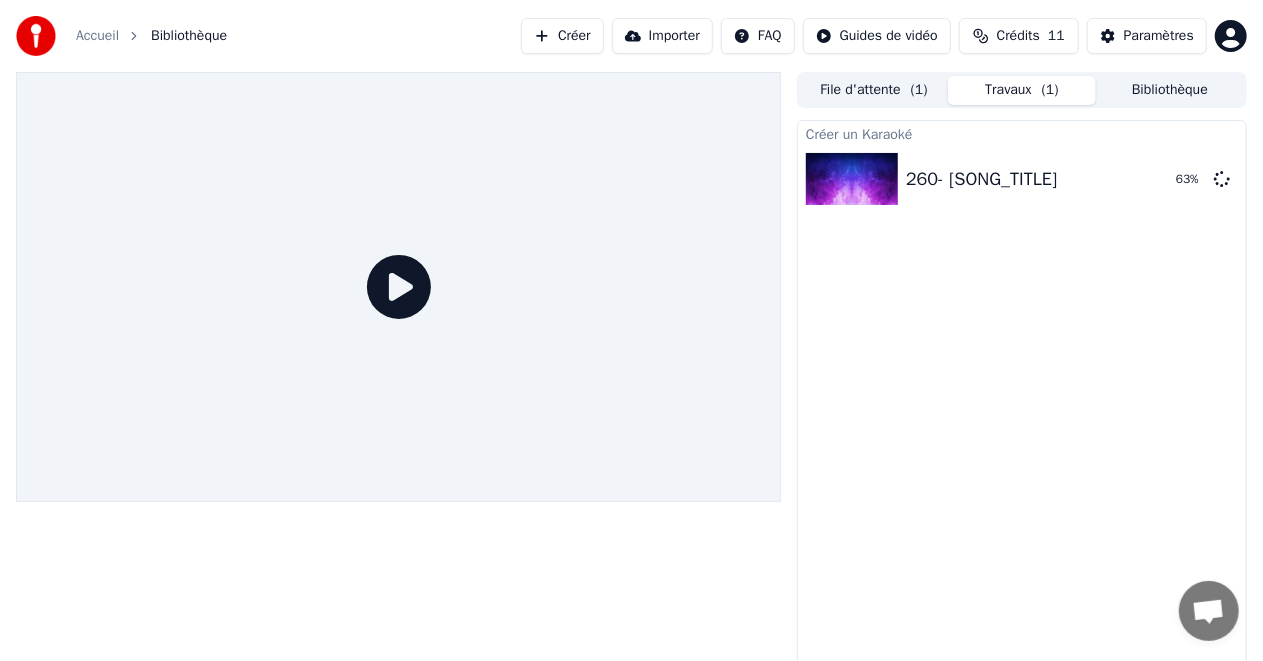 click on "Accueil" at bounding box center (97, 36) 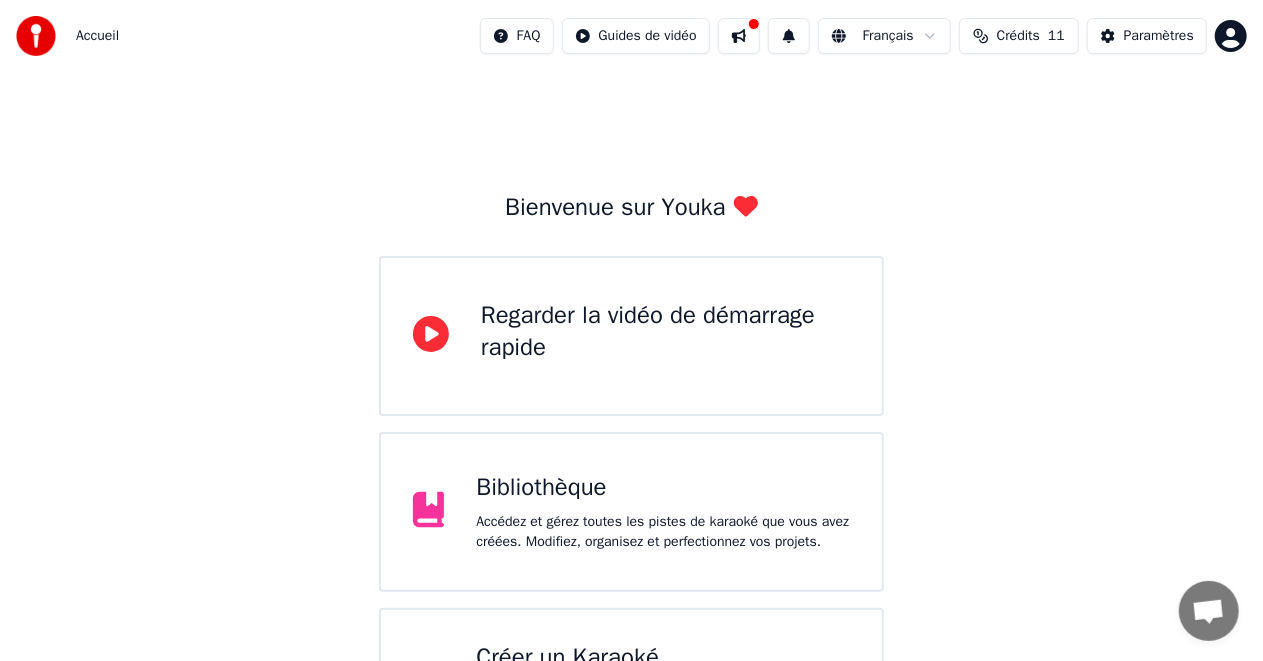 click on "Accueil FAQ Guides de vidéo Français Crédits 11 Paramètres Bienvenue sur Youka Regarder la vidéo de démarrage rapide Bibliothèque Accédez et gérez toutes les pistes de karaoké que vous avez créées. Modifiez, organisez et perfectionnez vos projets. Créer un Karaoké Créez un karaoké à partir de fichiers audio ou vidéo (MP3, MP4 et plus), ou collez une URL pour générer instantanément une vidéo de karaoké avec des paroles synchronisées." at bounding box center [631, 398] 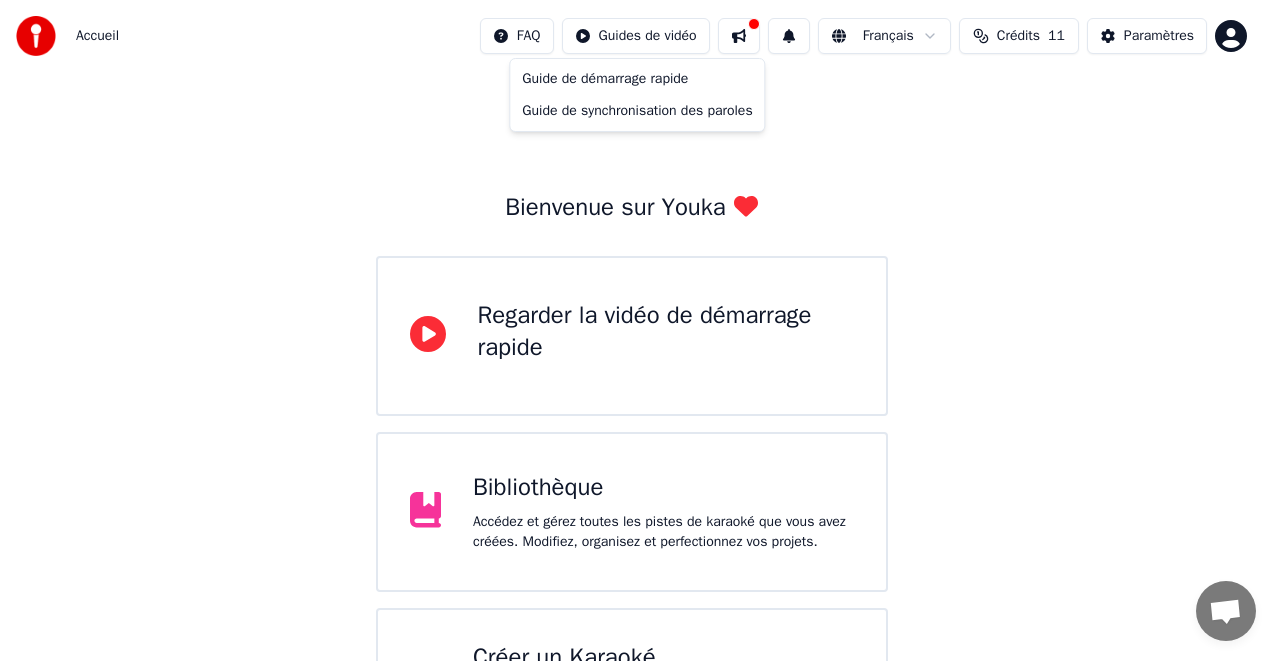 click on "Accueil FAQ Guides de vidéo Français Crédits 11 Paramètres Bienvenue sur Youka Regarder la vidéo de démarrage rapide Bibliothèque Accédez et gérez toutes les pistes de karaoké que vous avez créées. Modifiez, organisez et perfectionnez vos projets. Créer un Karaoké Créez un karaoké à partir de fichiers audio ou vidéo (MP3, MP4 et plus), ou collez une URL pour générer instantanément une vidéo de karaoké avec des paroles synchronisées.
Guide de démarrage rapide Guide de synchronisation des paroles" at bounding box center (640, 388) 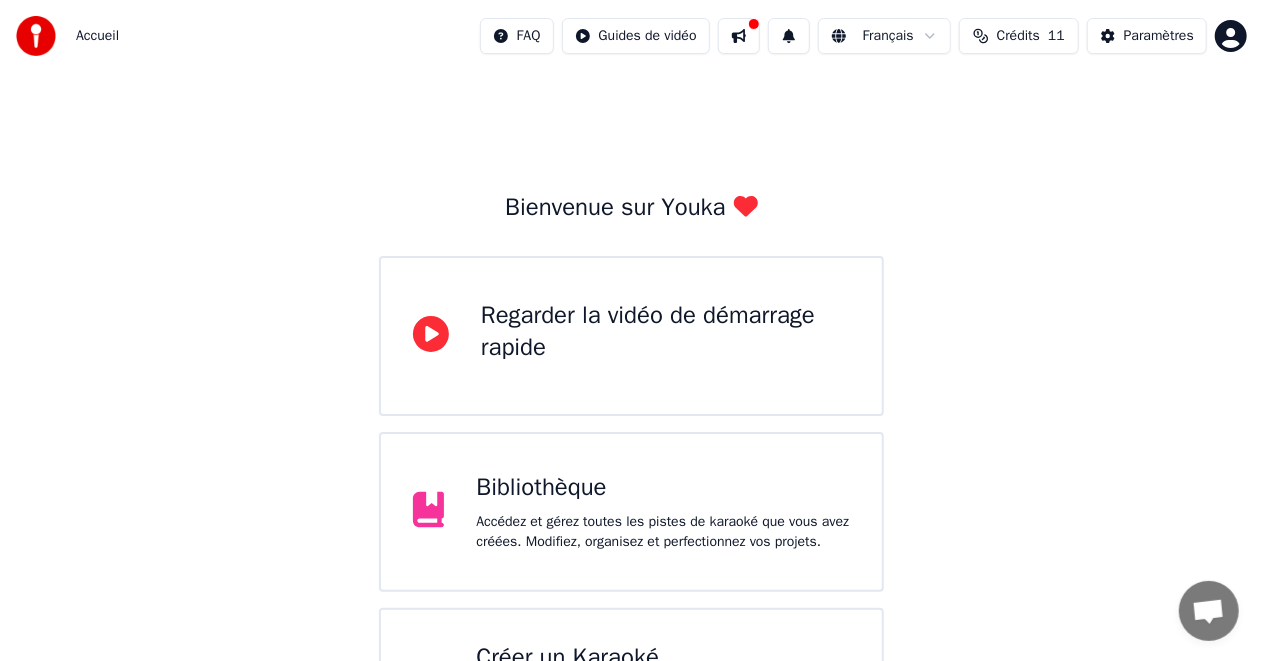 click on "Bibliothèque Accédez et gérez toutes les pistes de karaoké que vous avez créées. Modifiez, organisez et perfectionnez vos projets." at bounding box center [663, 512] 